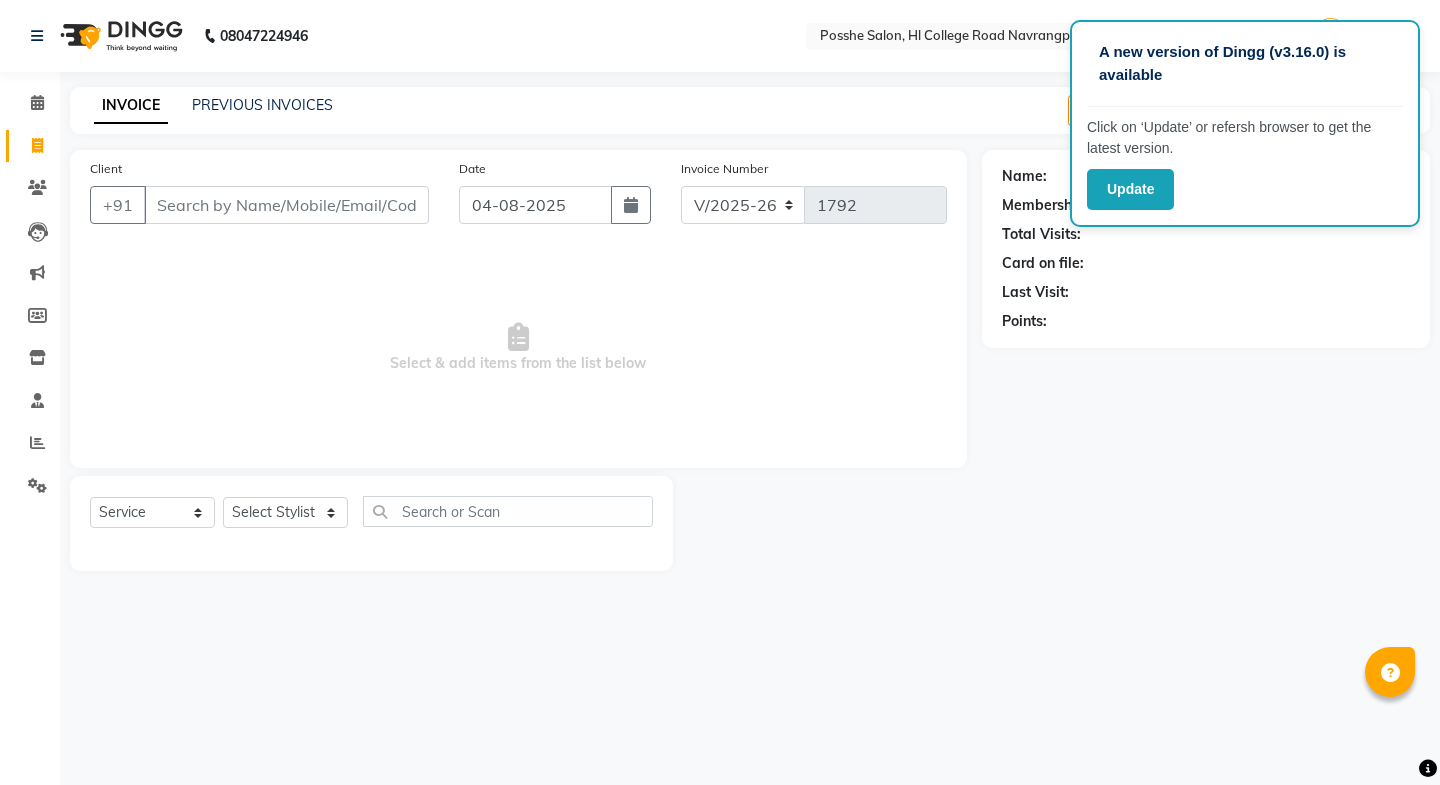 select on "6052" 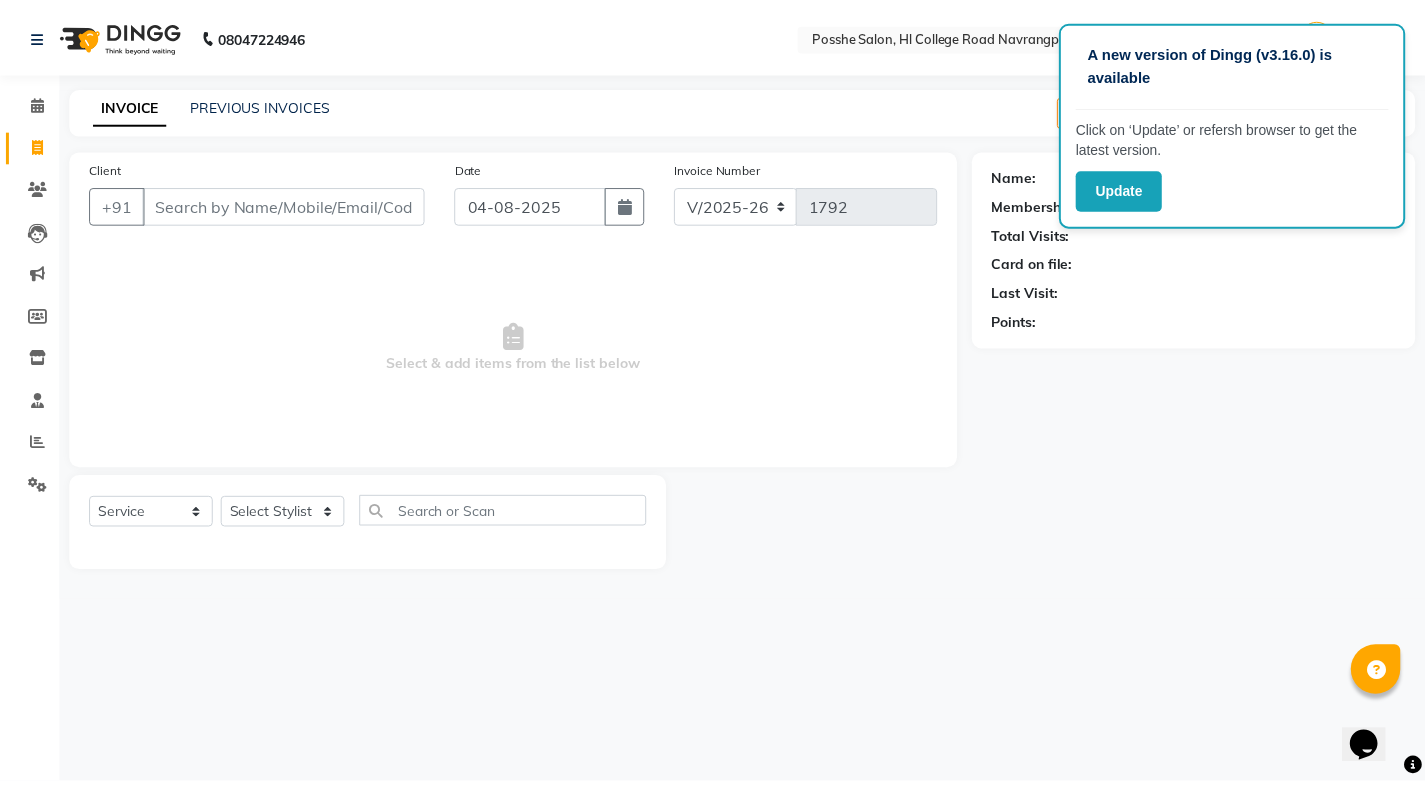 scroll, scrollTop: 0, scrollLeft: 0, axis: both 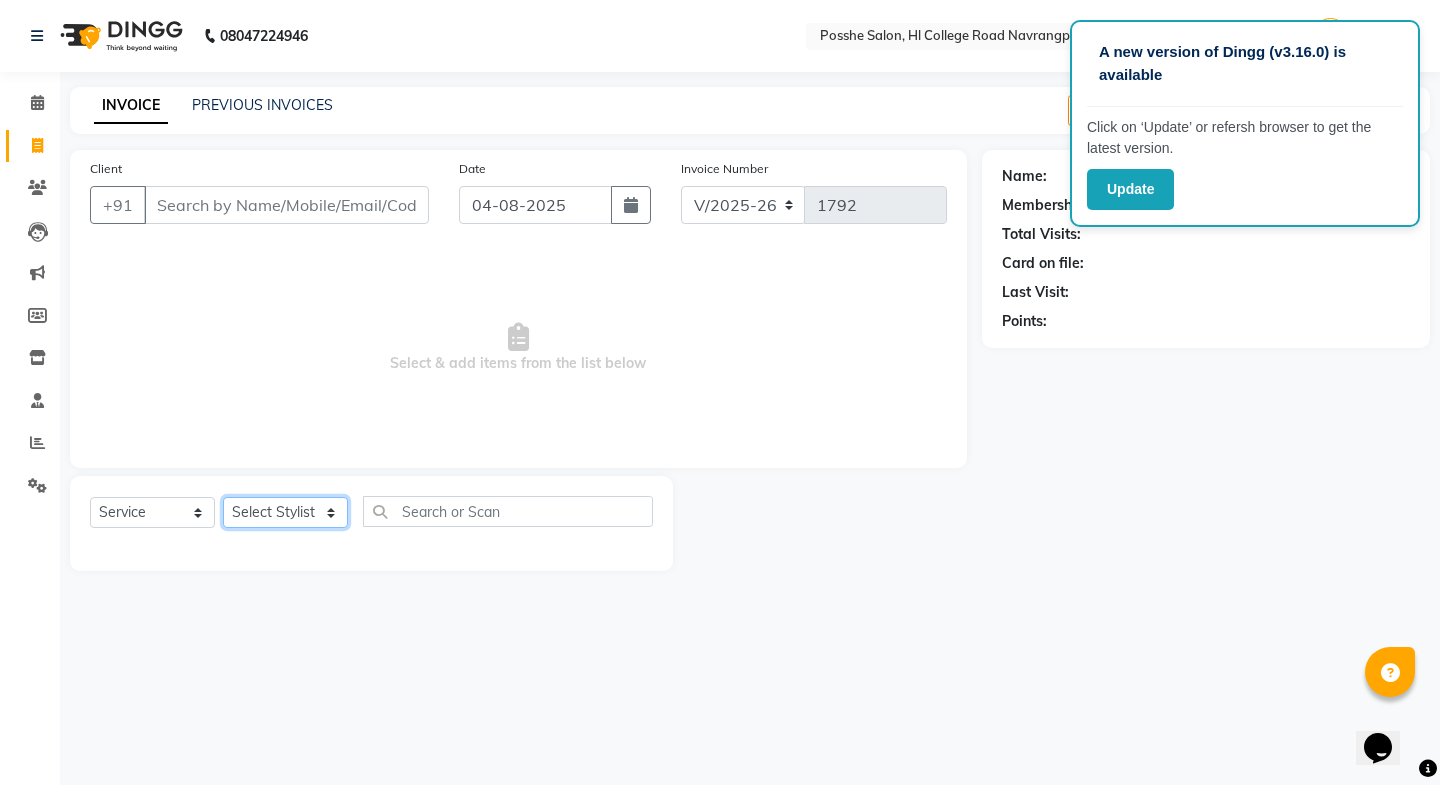 click on "Select Stylist Faheem Salmani Kajal Mali Kamal Chand Posshe for products Rajesh Sonu Verma" 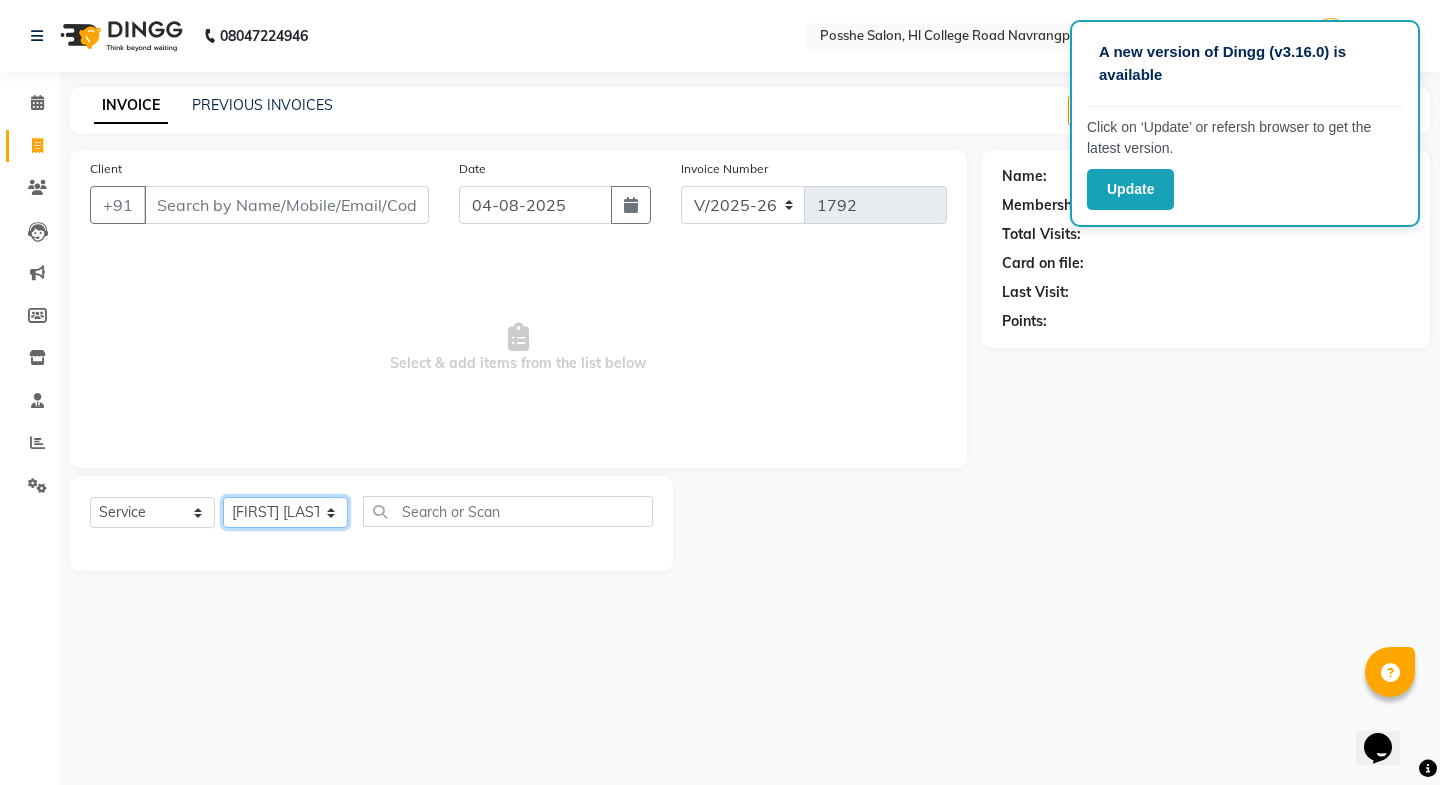 click on "Select Stylist Faheem Salmani Kajal Mali Kamal Chand Posshe for products Rajesh Sonu Verma" 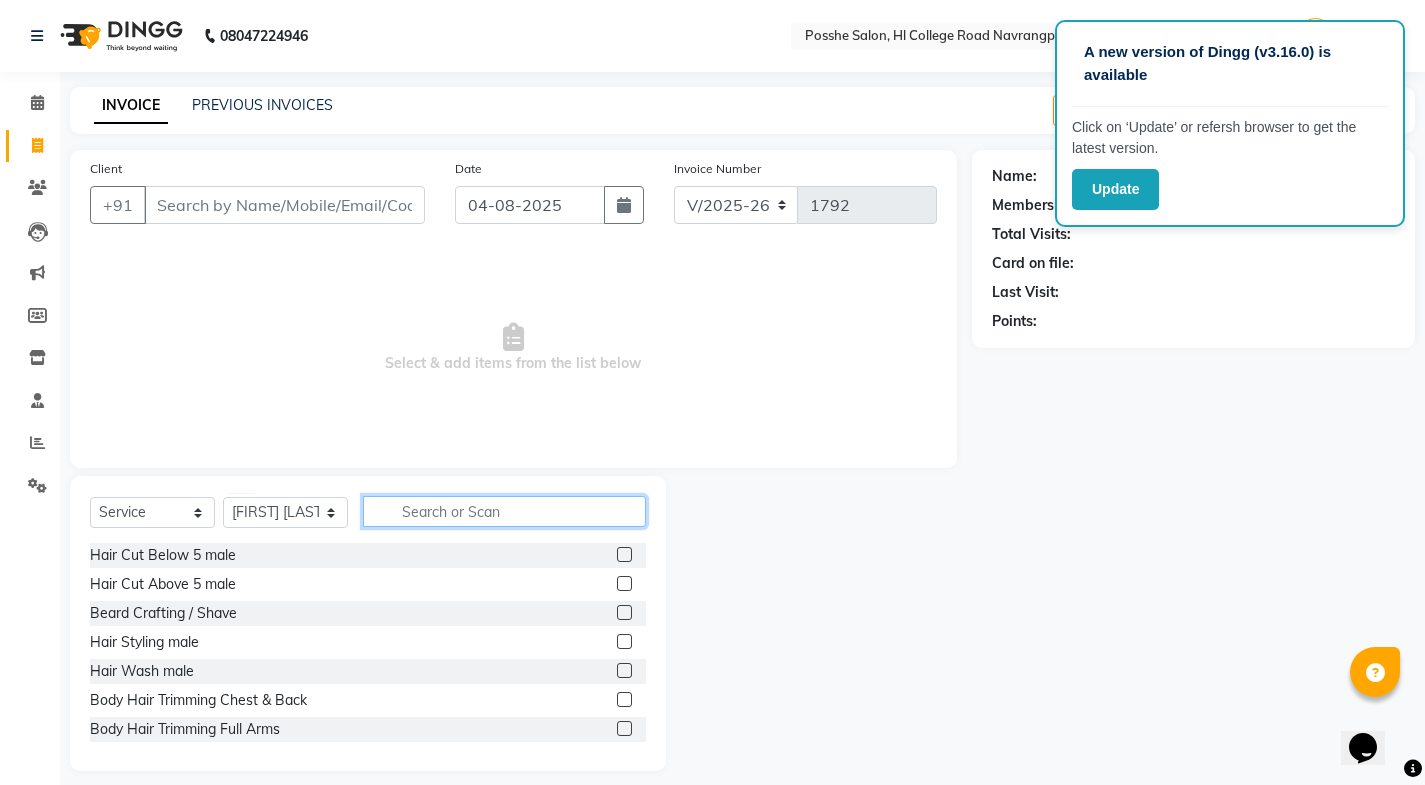 click 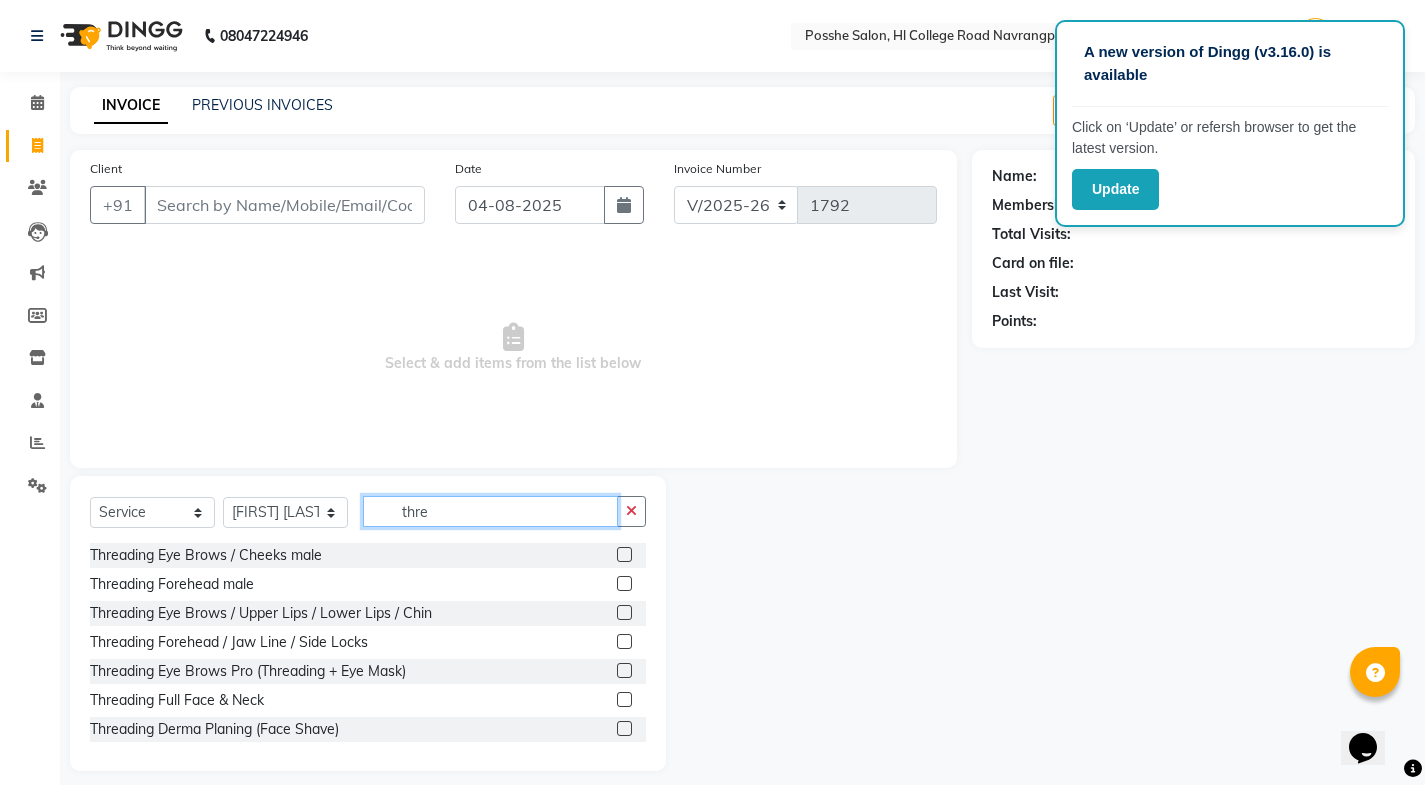 type on "thre" 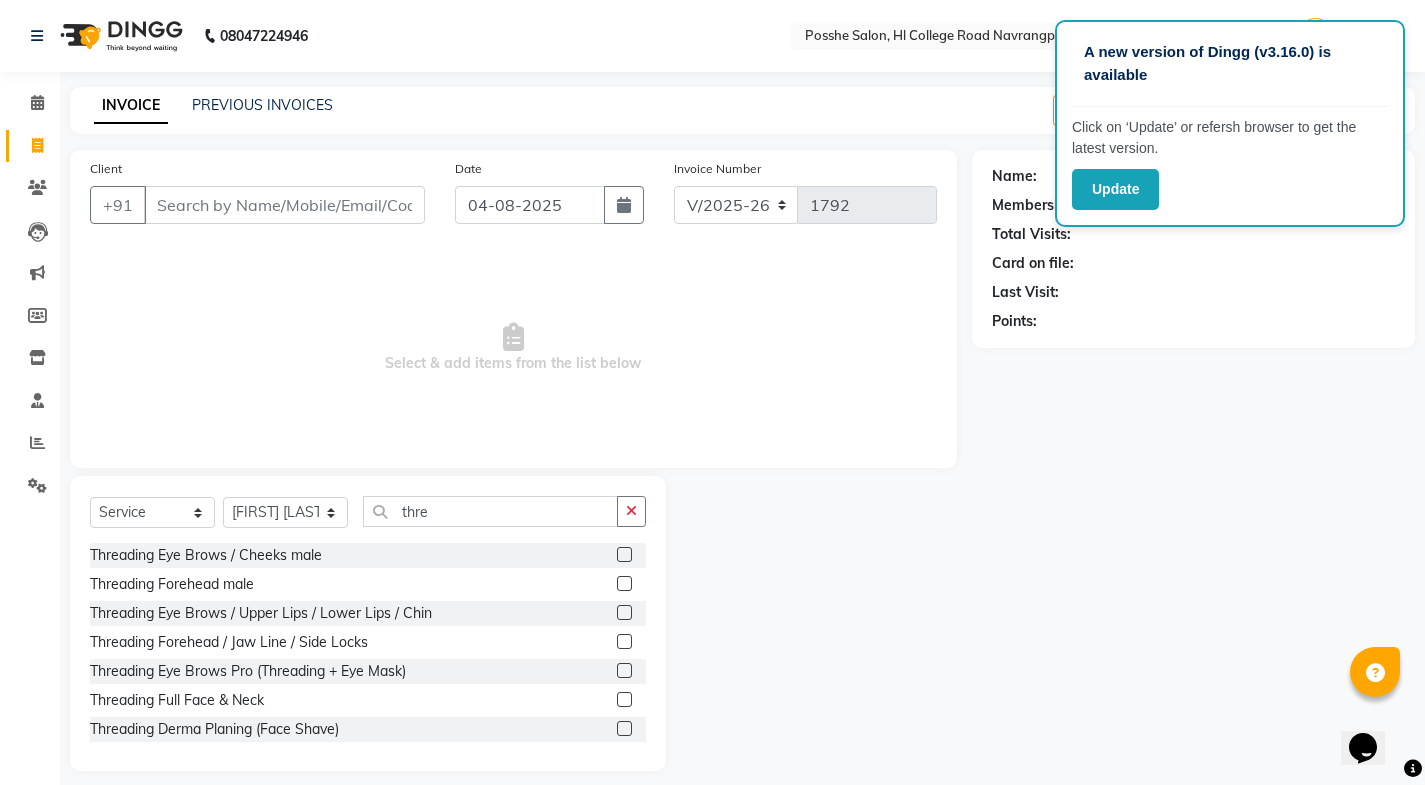 click 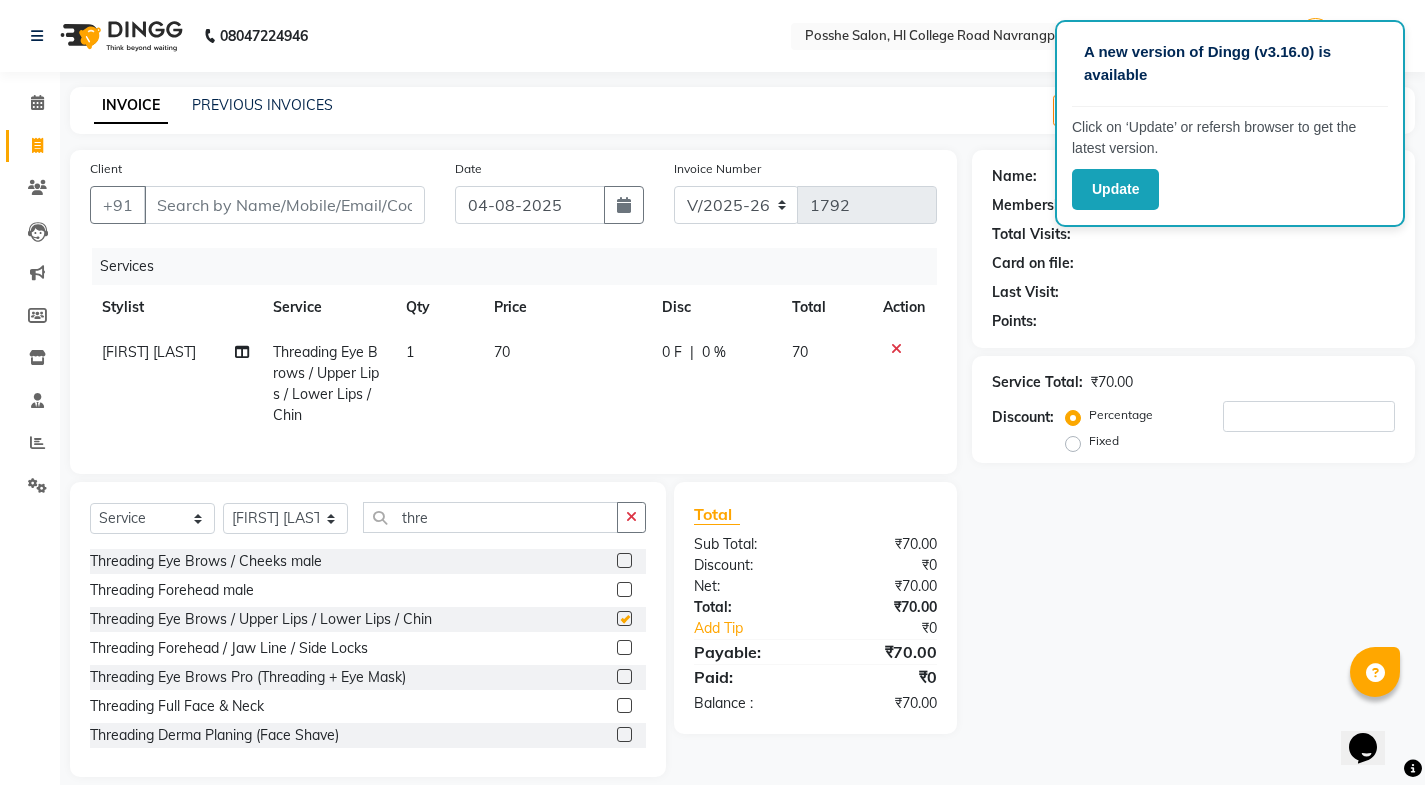 checkbox on "false" 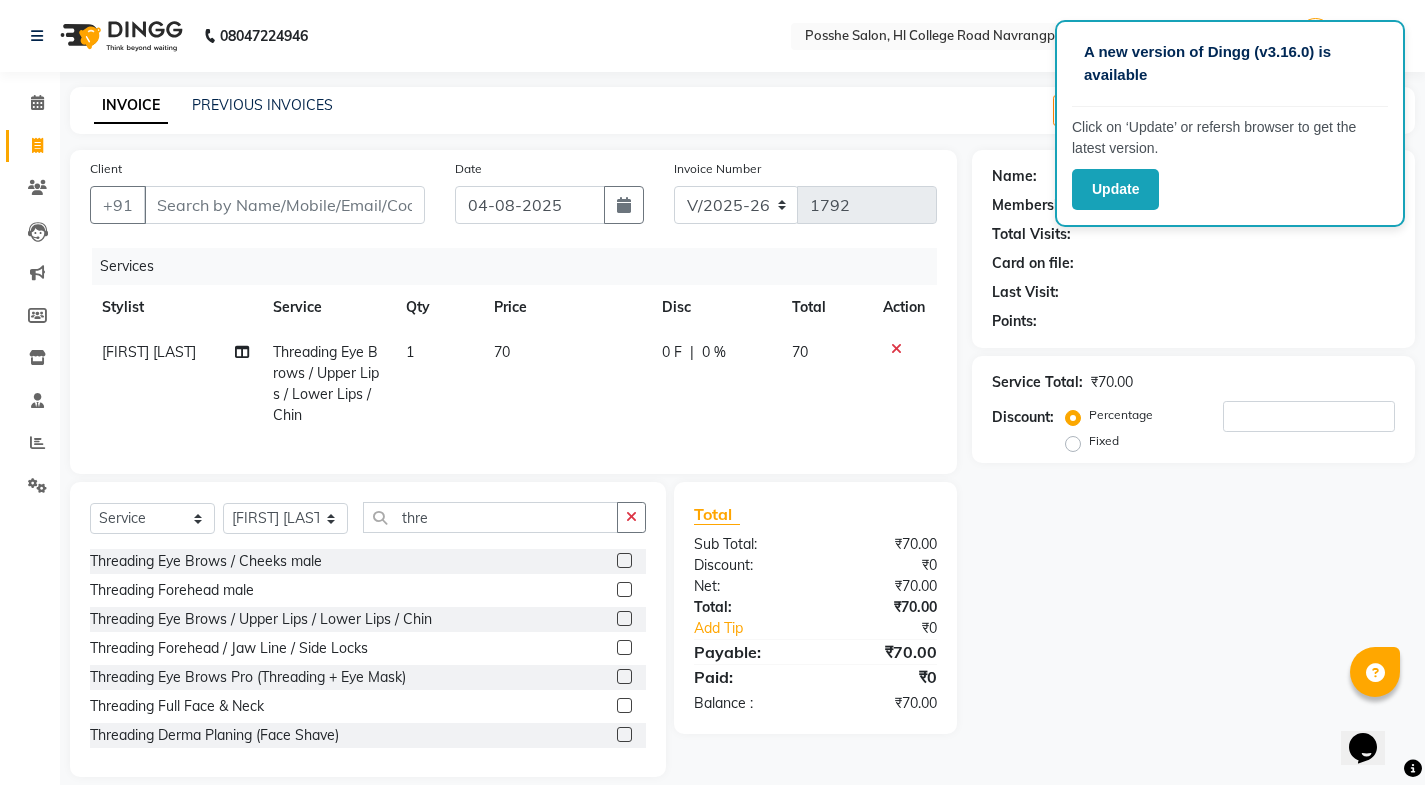click on "1" 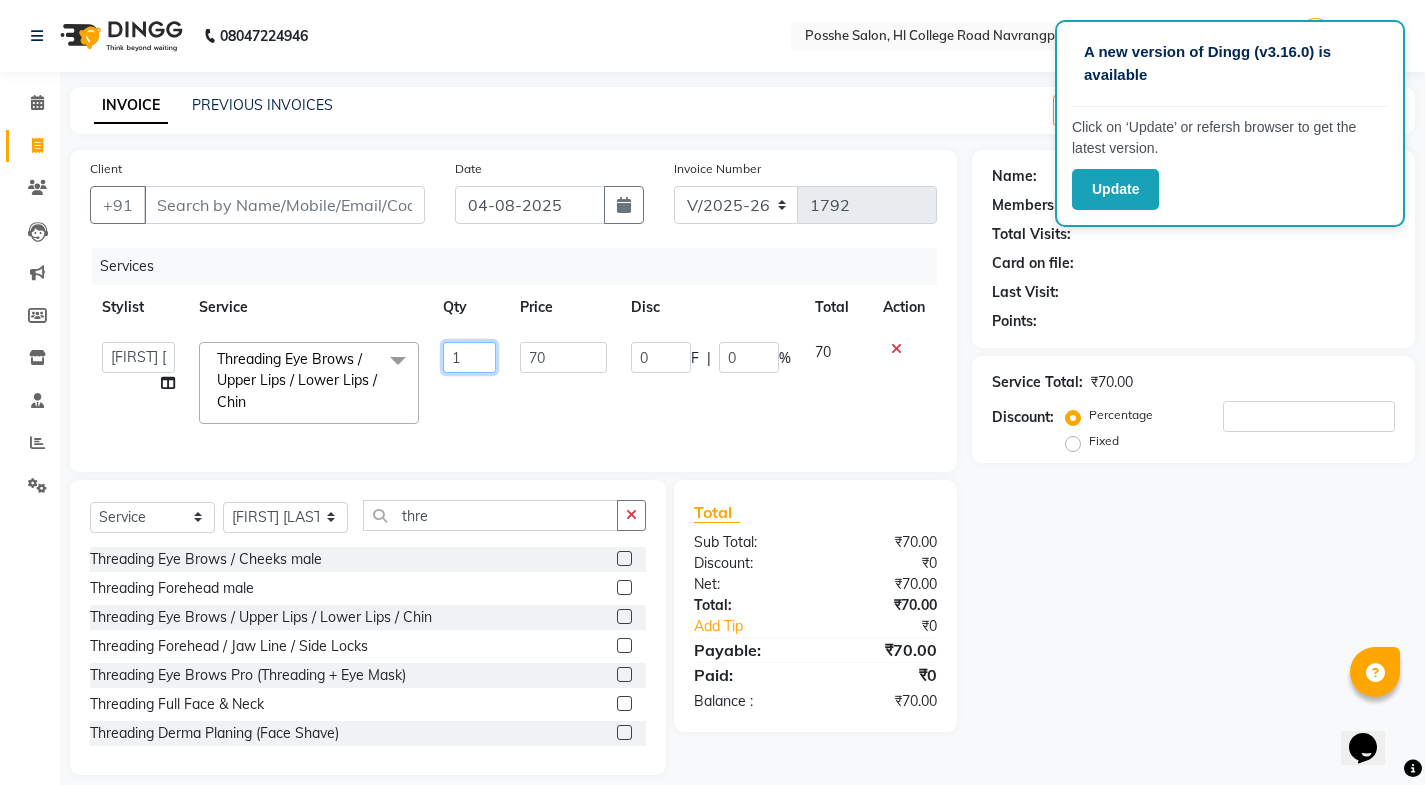click on "1" 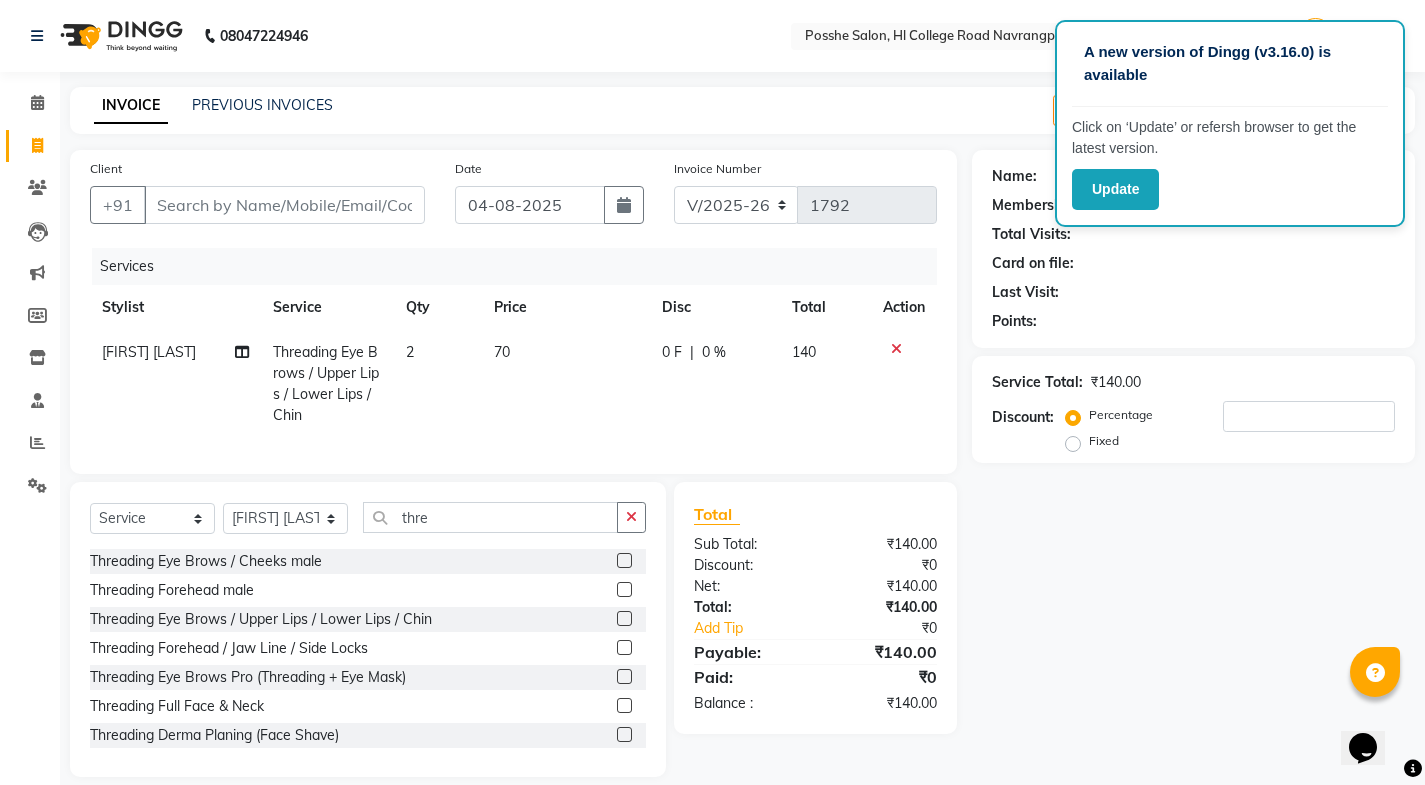 click on "[FIRST] [LAST] Threading Eye Brows / Upper Lips / Lower Lips / Chin 2 70 0 F | 0 % 140" 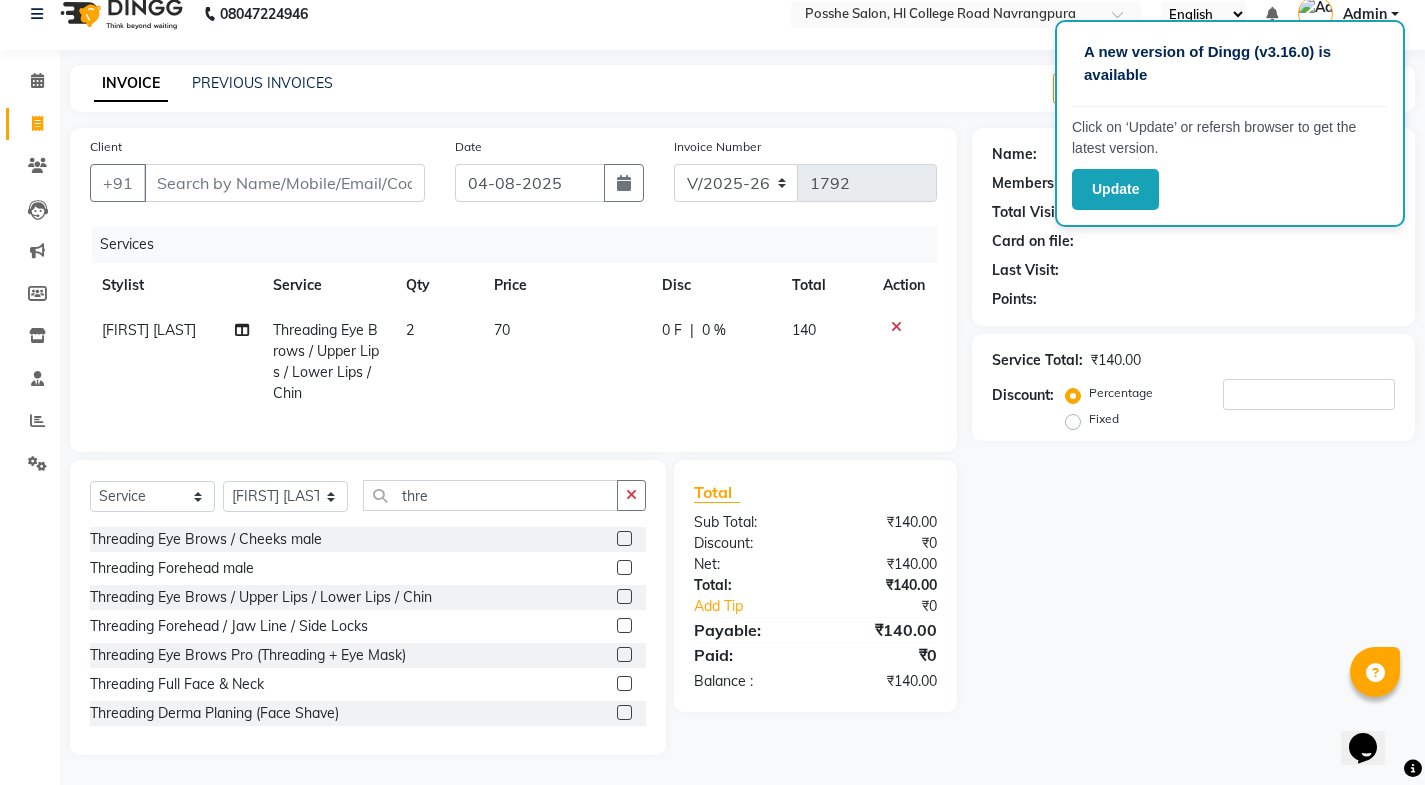 click on "2" 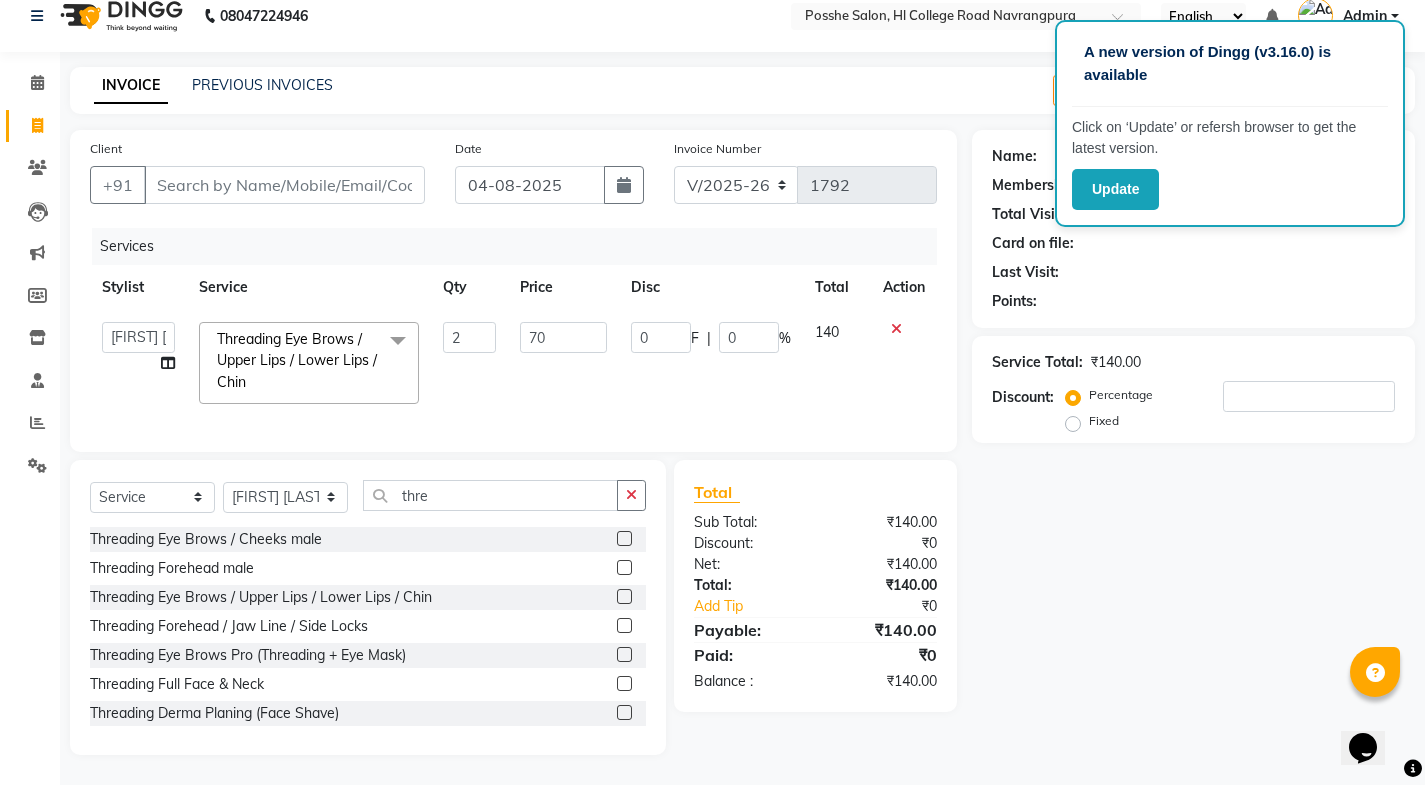 scroll, scrollTop: 35, scrollLeft: 0, axis: vertical 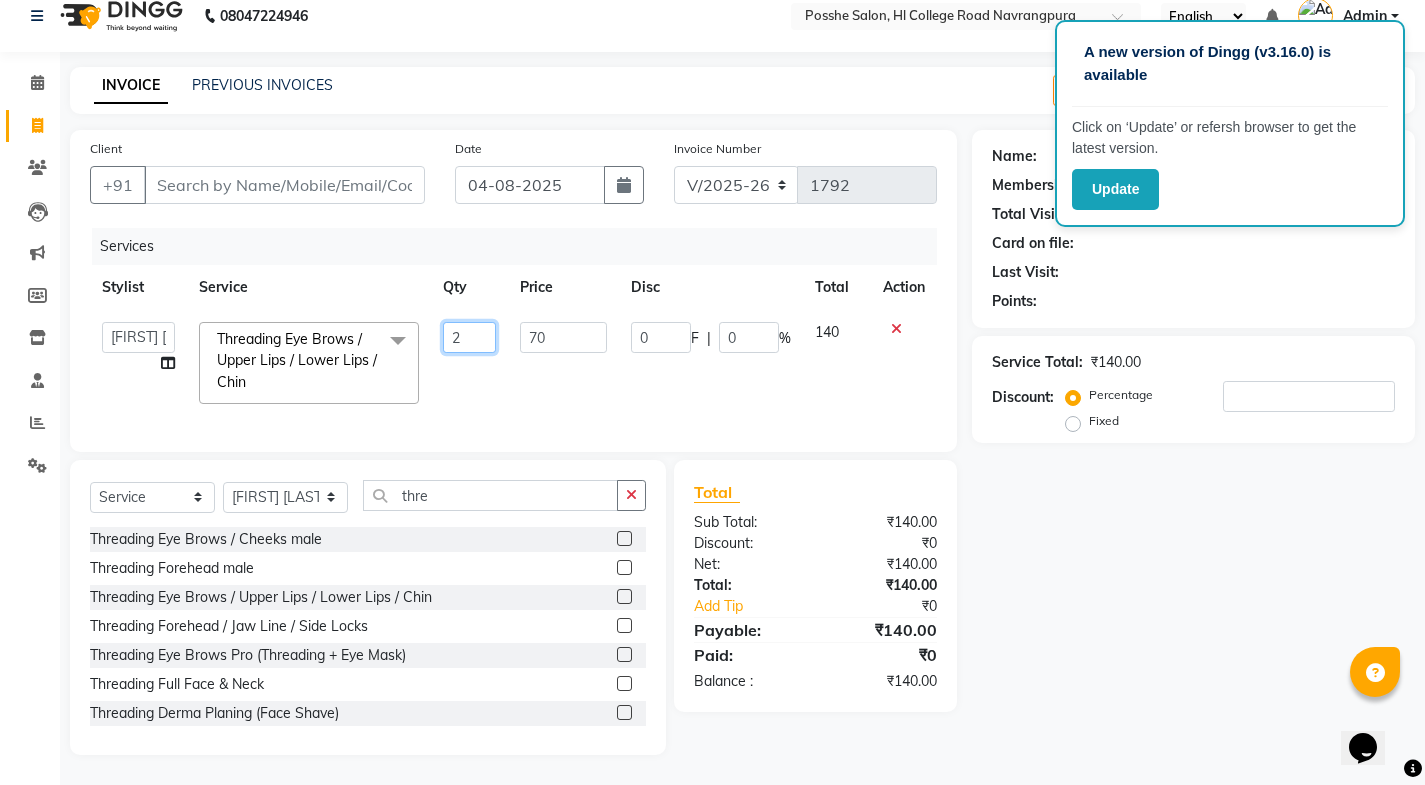 click on "2" 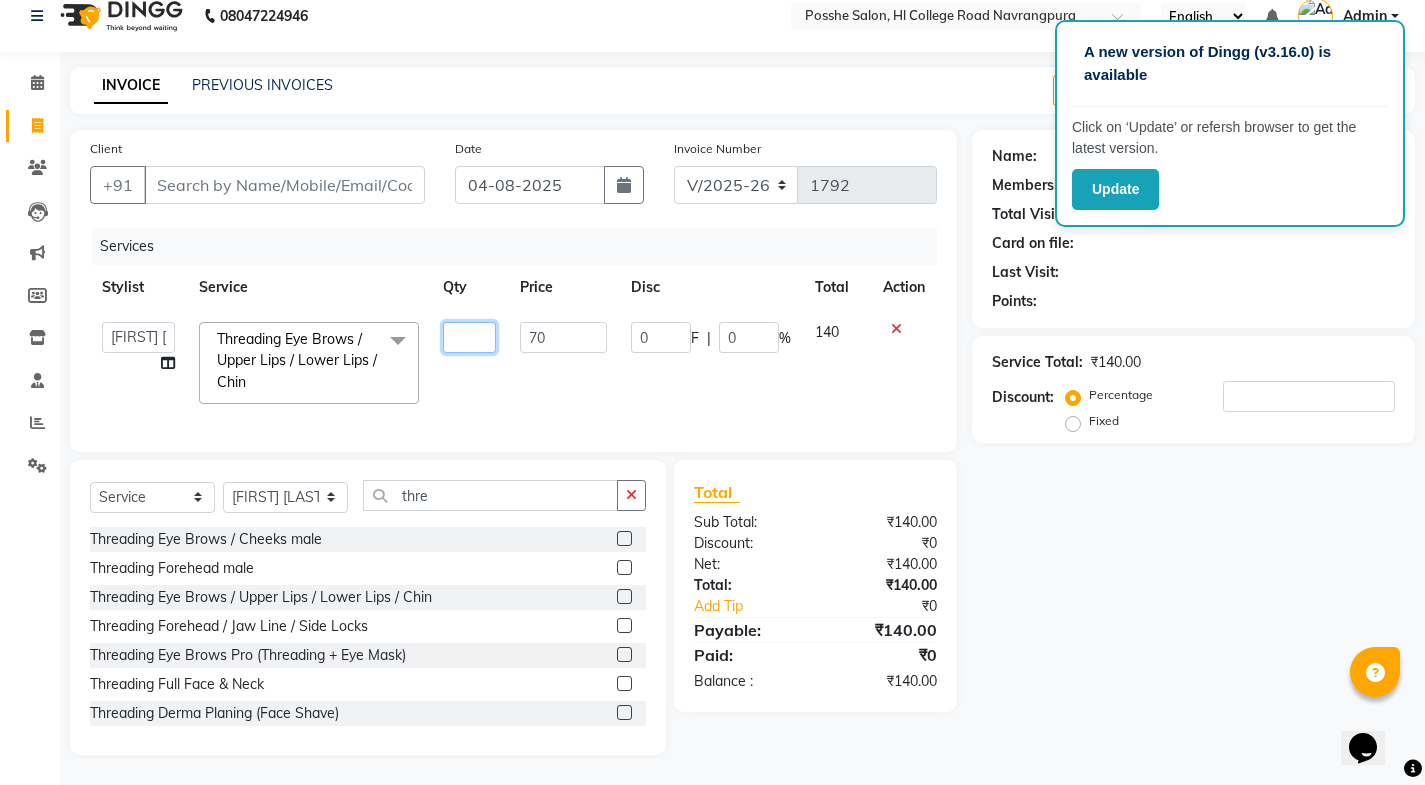 type on "3" 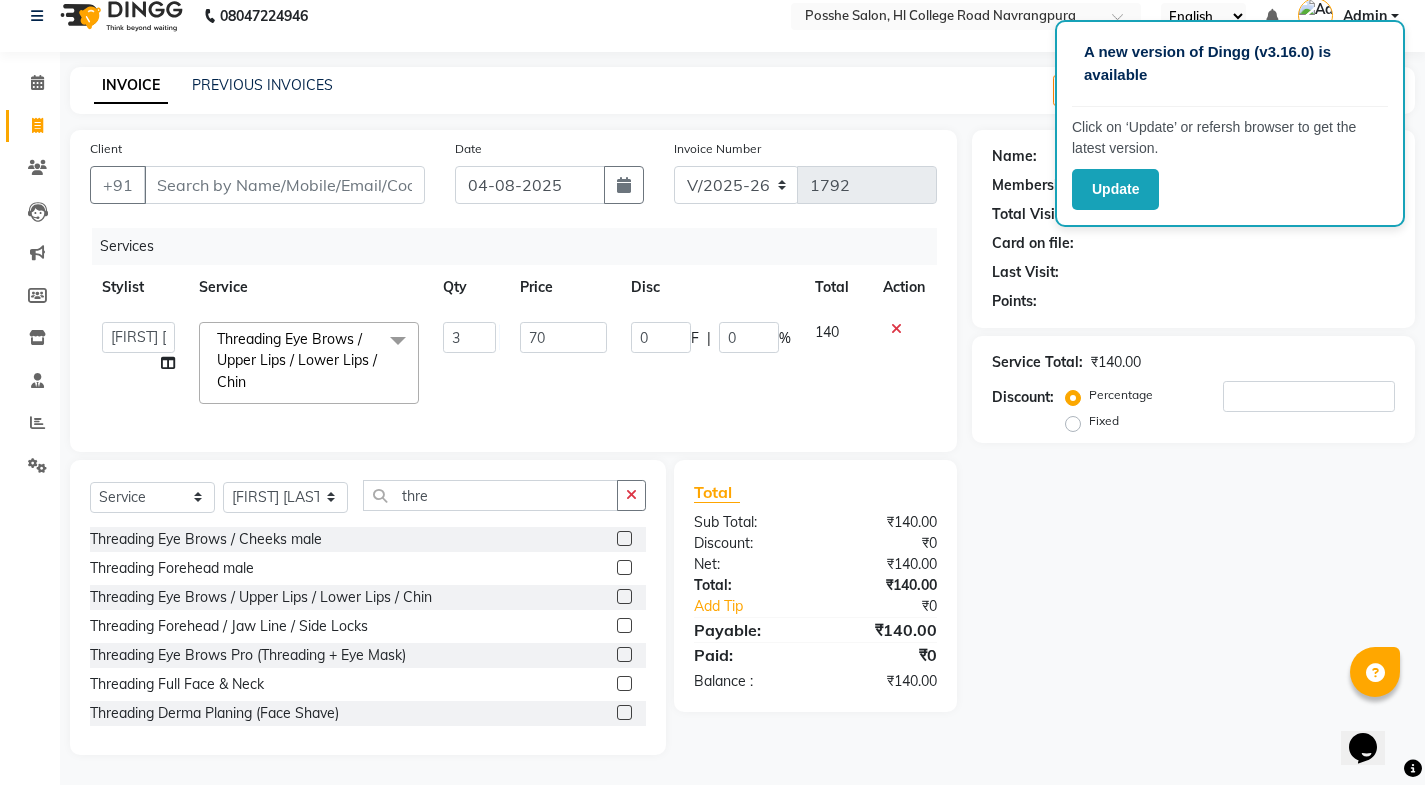click on "3" 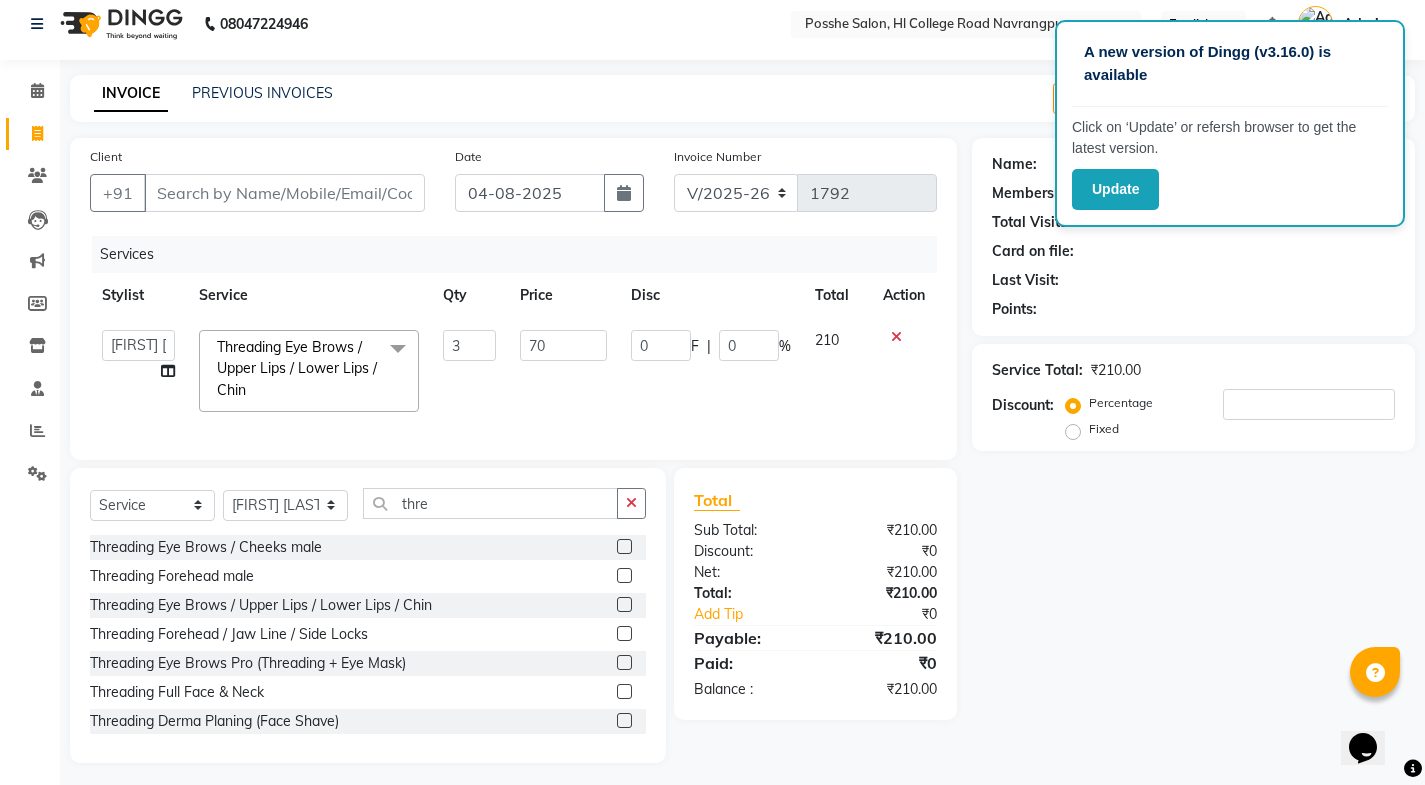 scroll, scrollTop: 0, scrollLeft: 0, axis: both 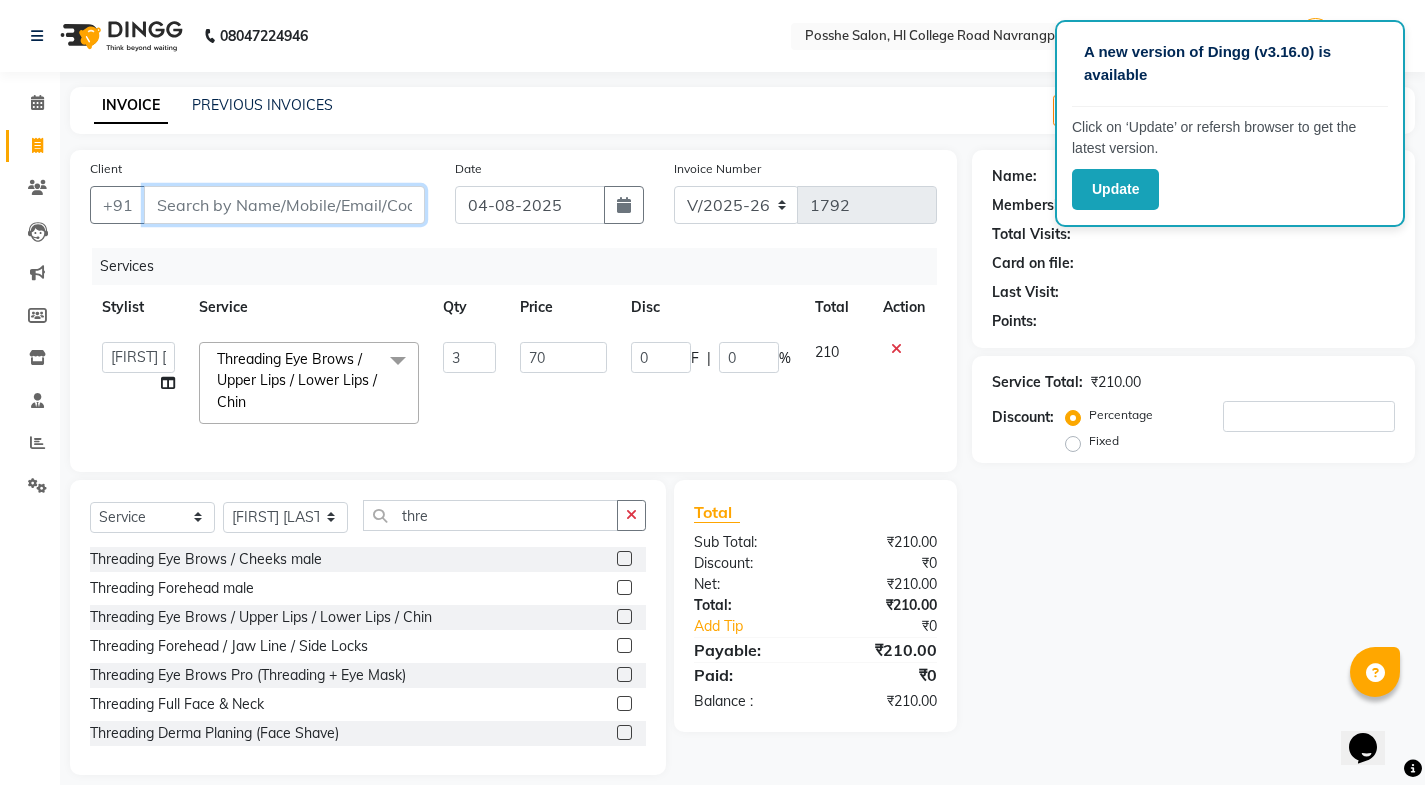 click on "Client" at bounding box center (284, 205) 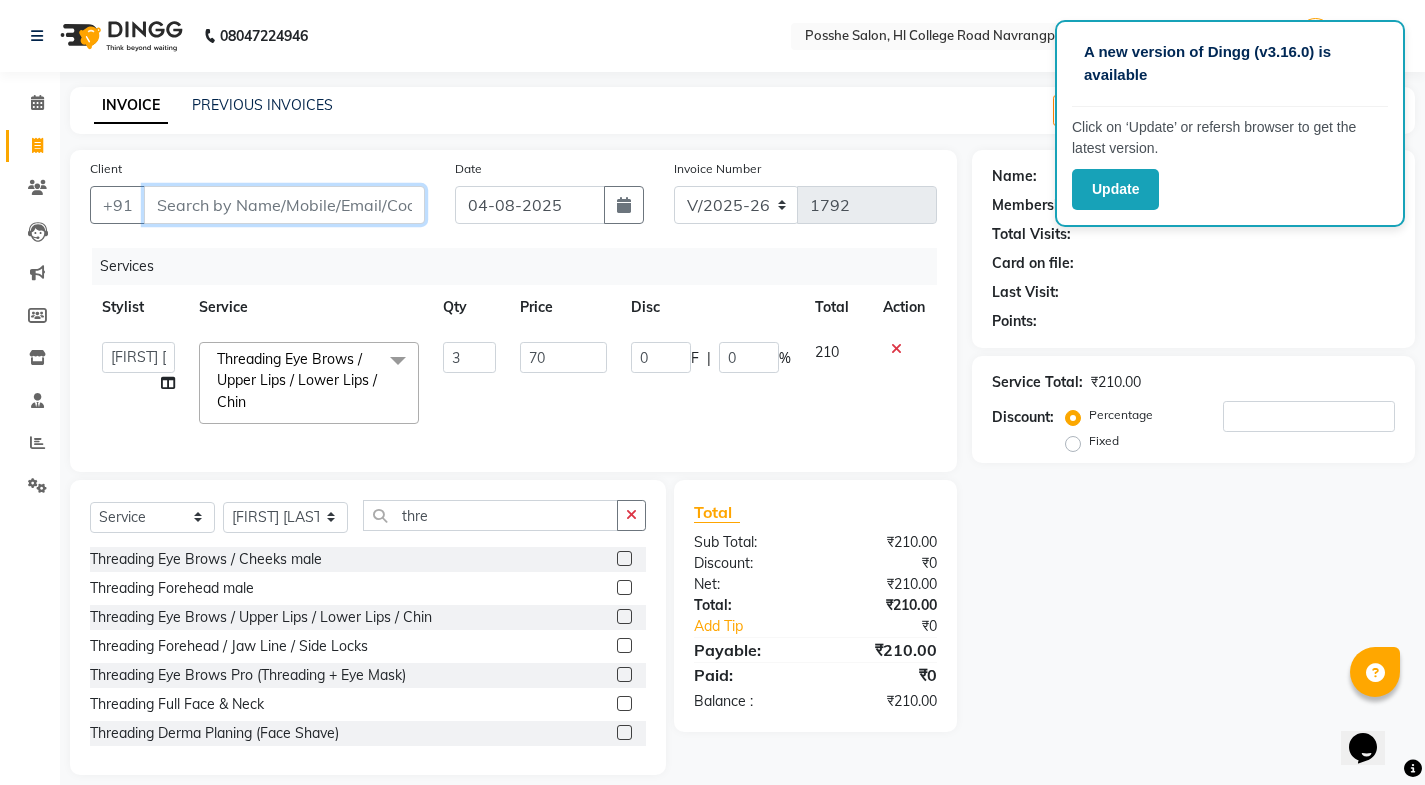 type on "r" 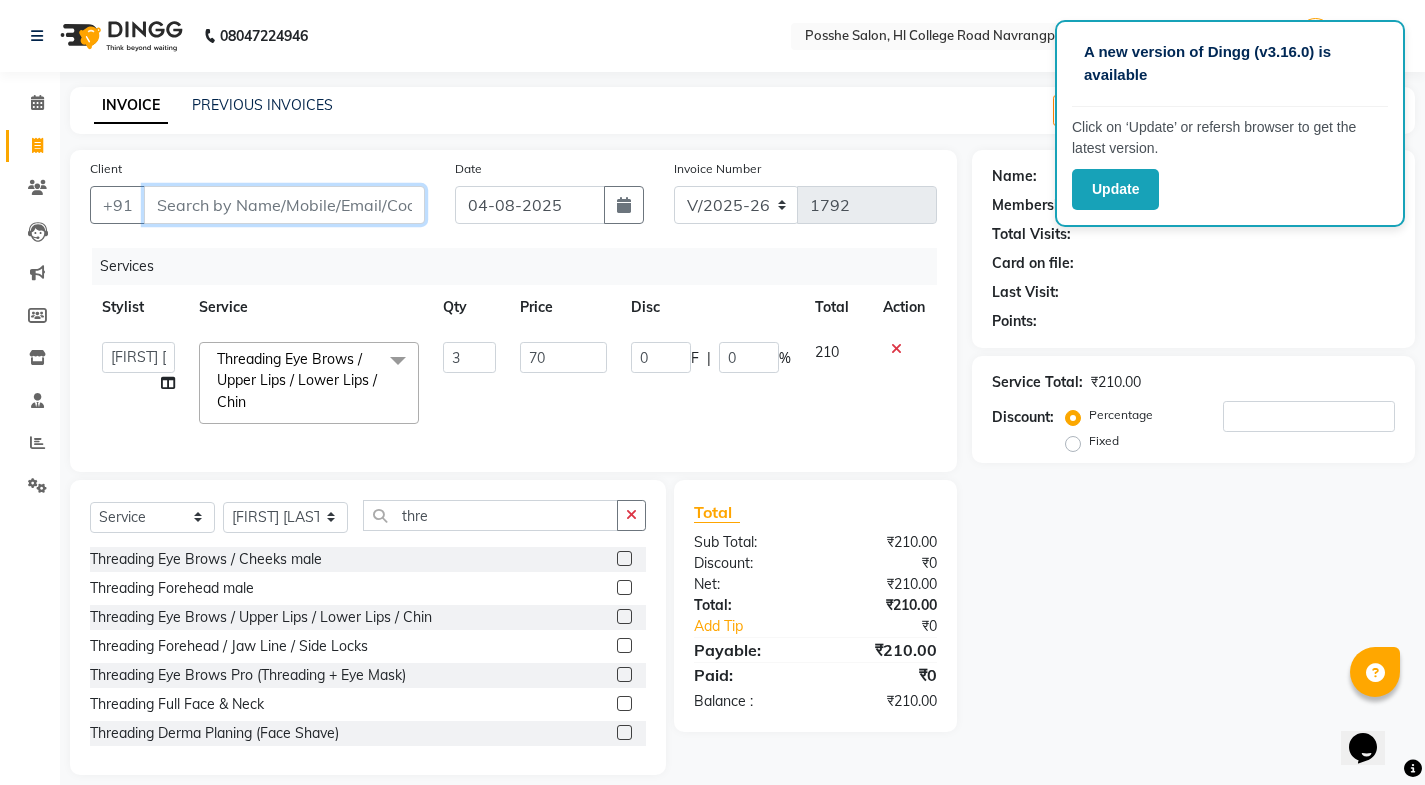type on "0" 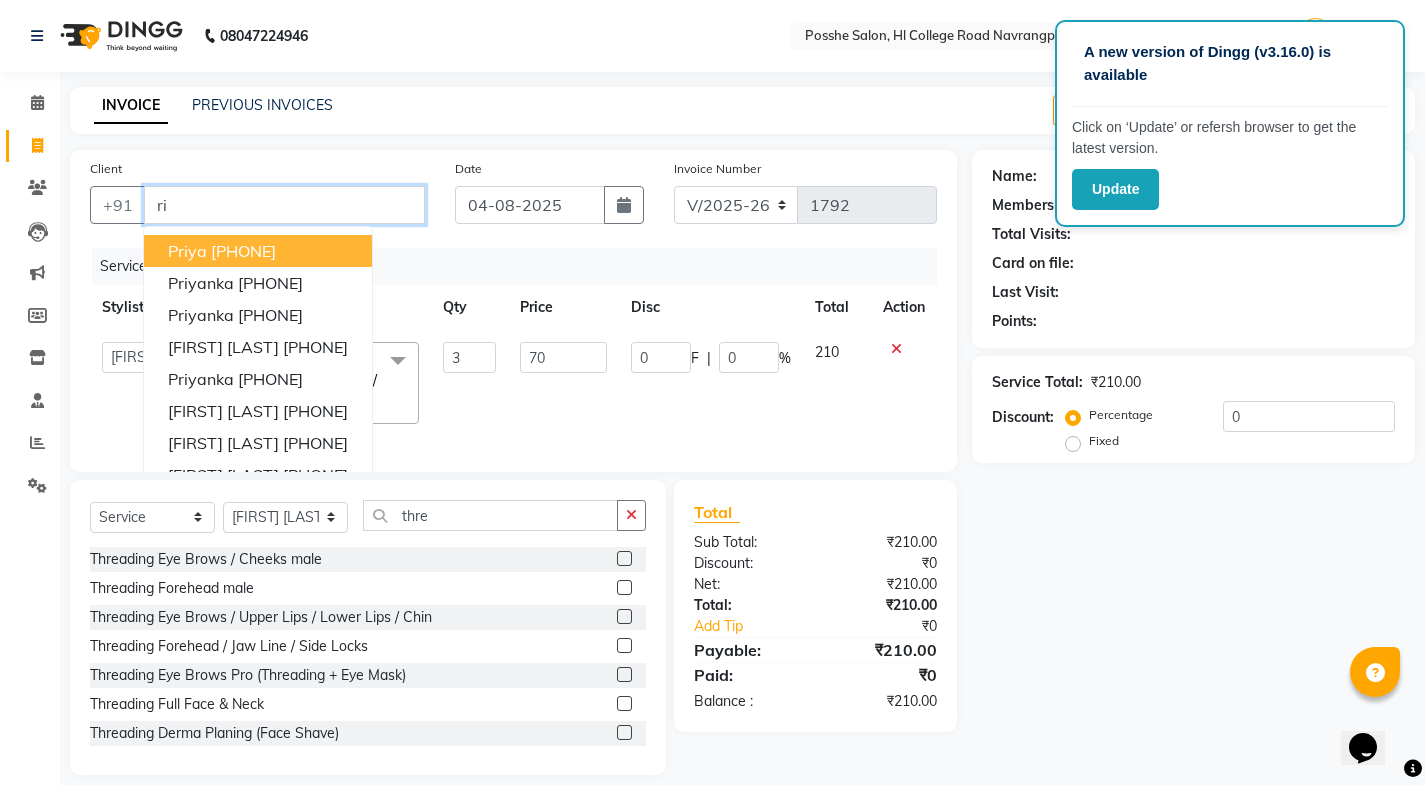 type on "r" 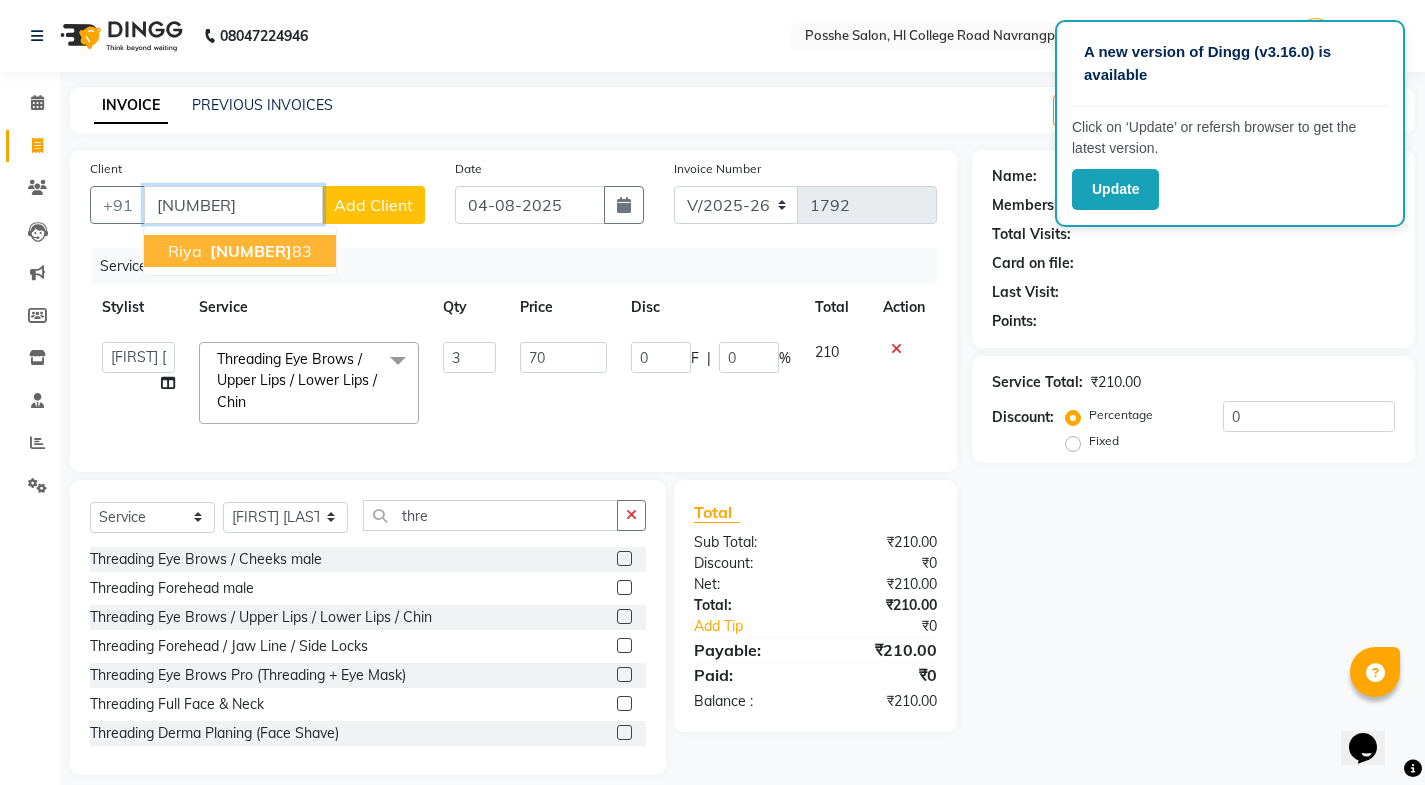 click on "[NUMBER] [NUMBER]" at bounding box center [259, 251] 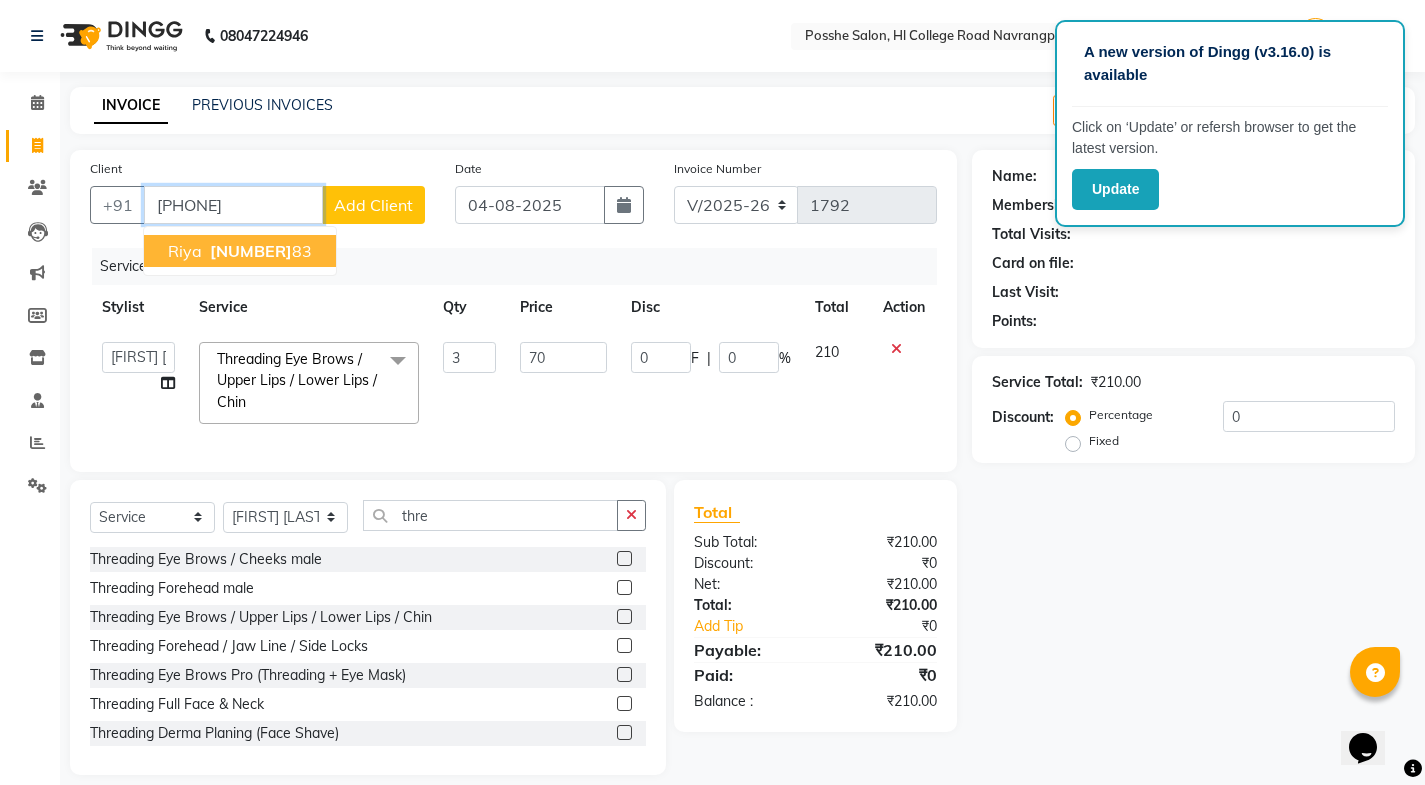 type on "[PHONE]" 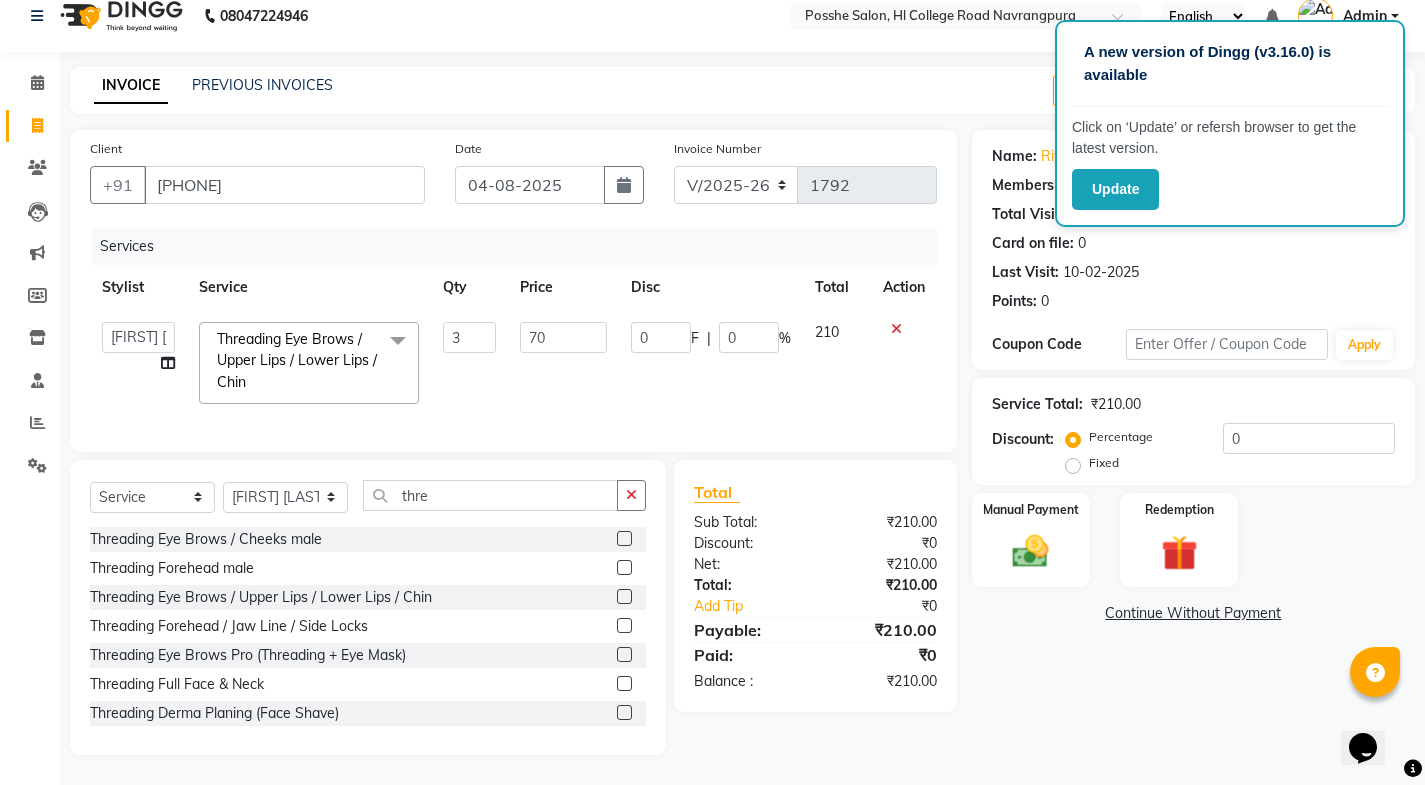 scroll, scrollTop: 35, scrollLeft: 0, axis: vertical 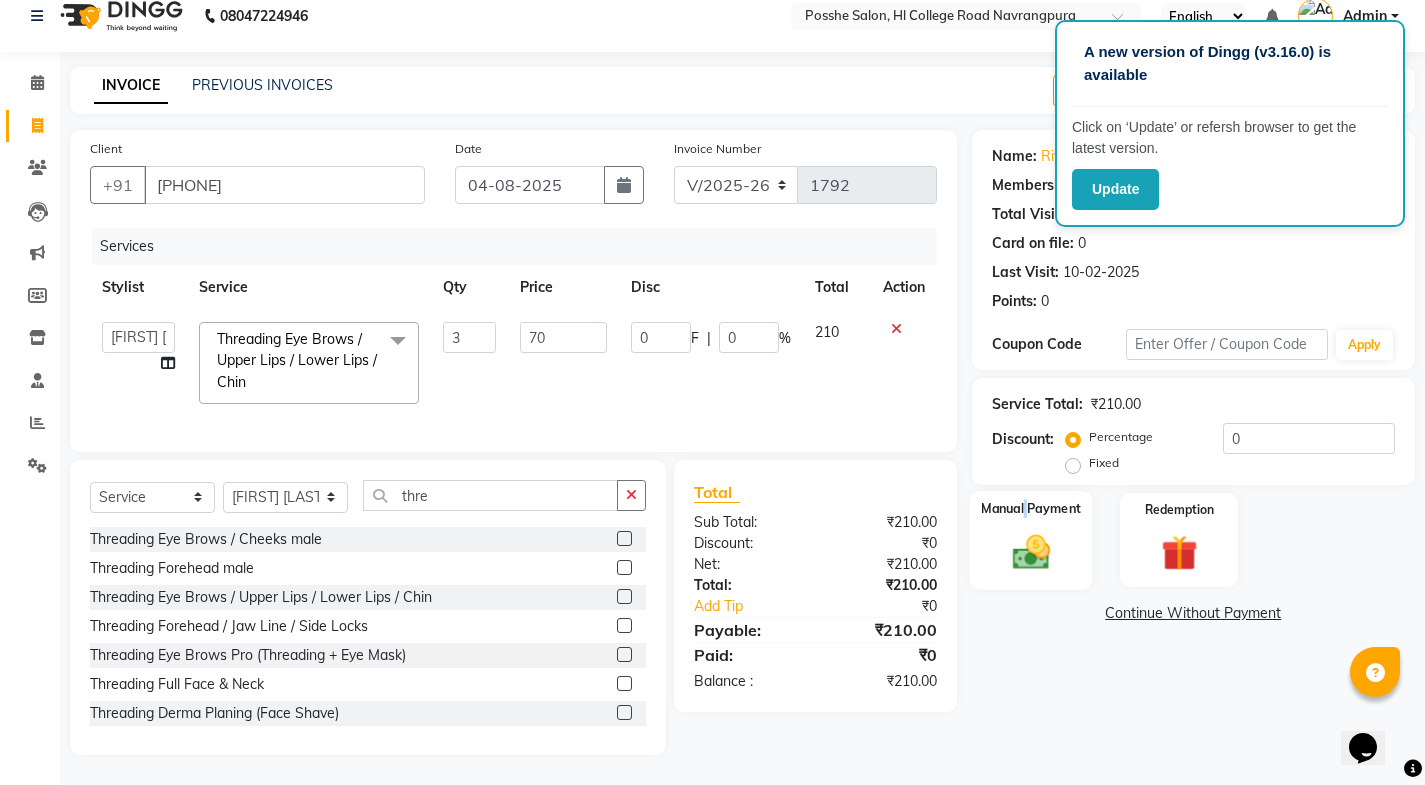 click on "Manual Payment" 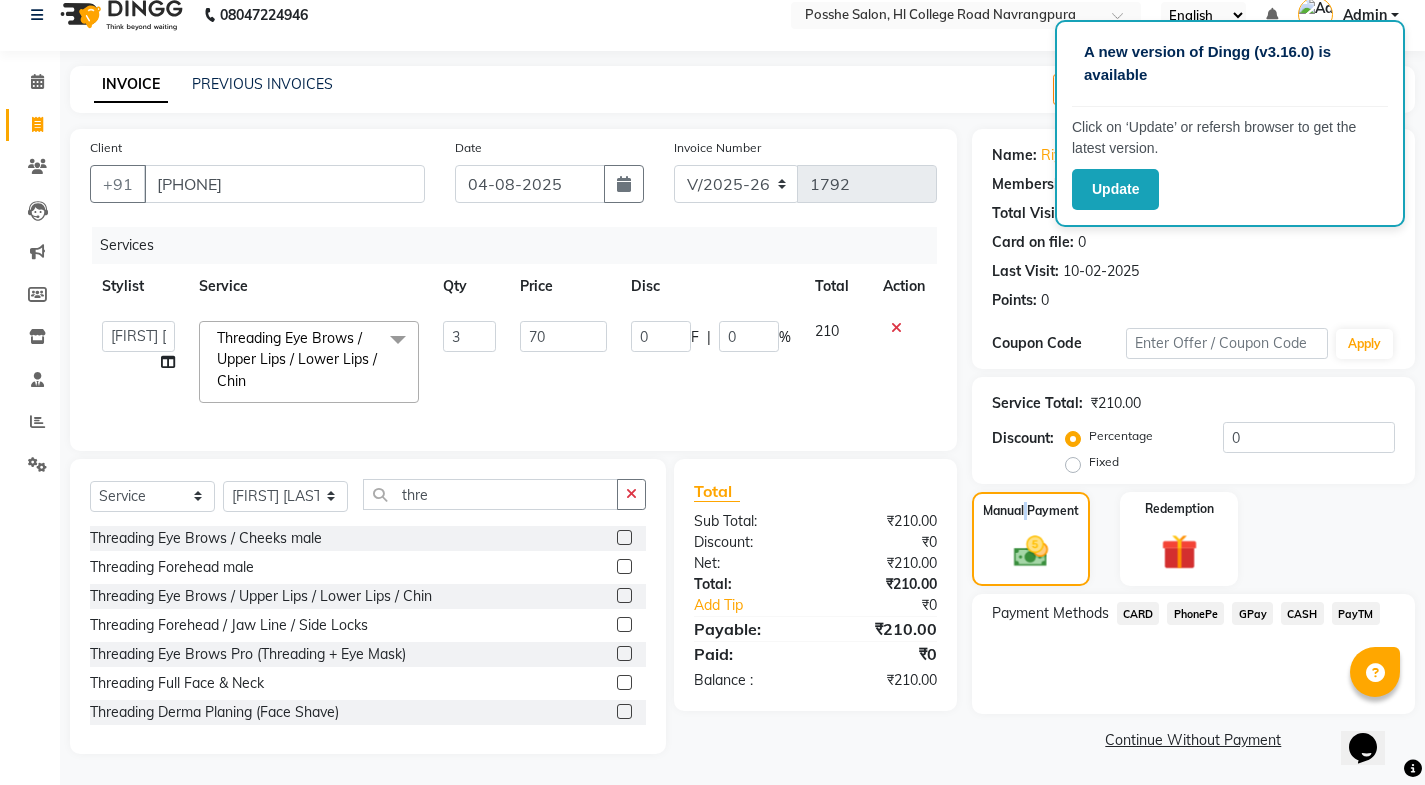 scroll, scrollTop: 35, scrollLeft: 0, axis: vertical 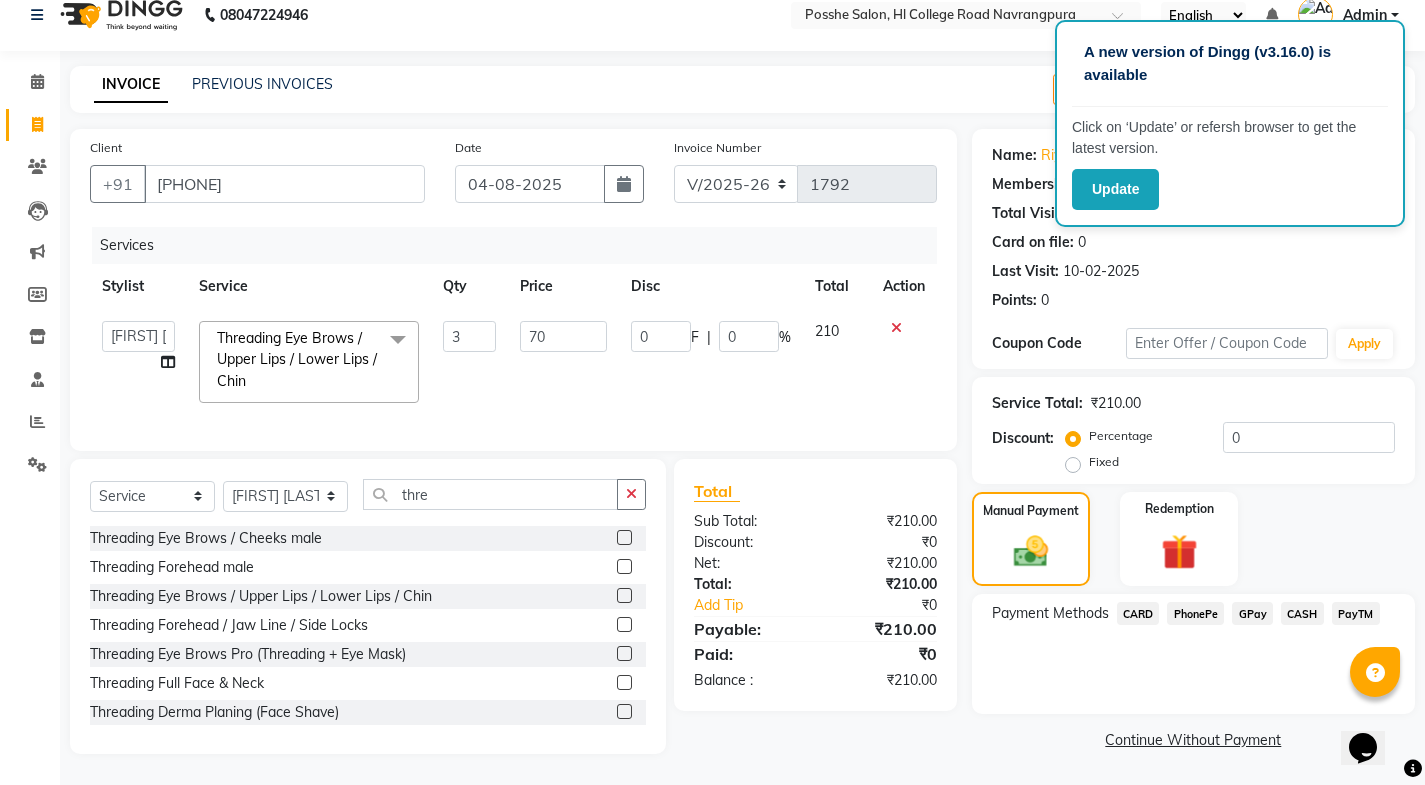 click on "CASH" 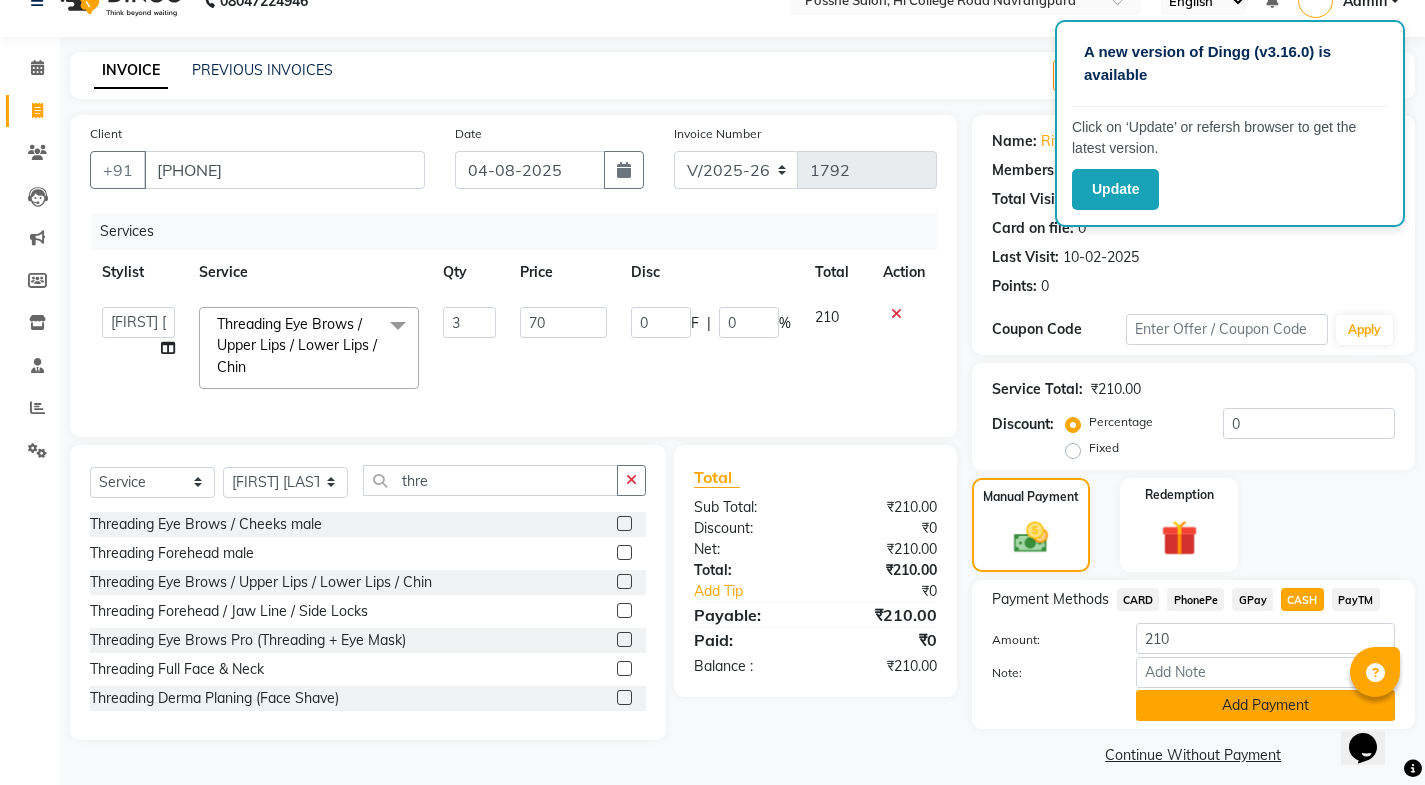 click on "Add Payment" 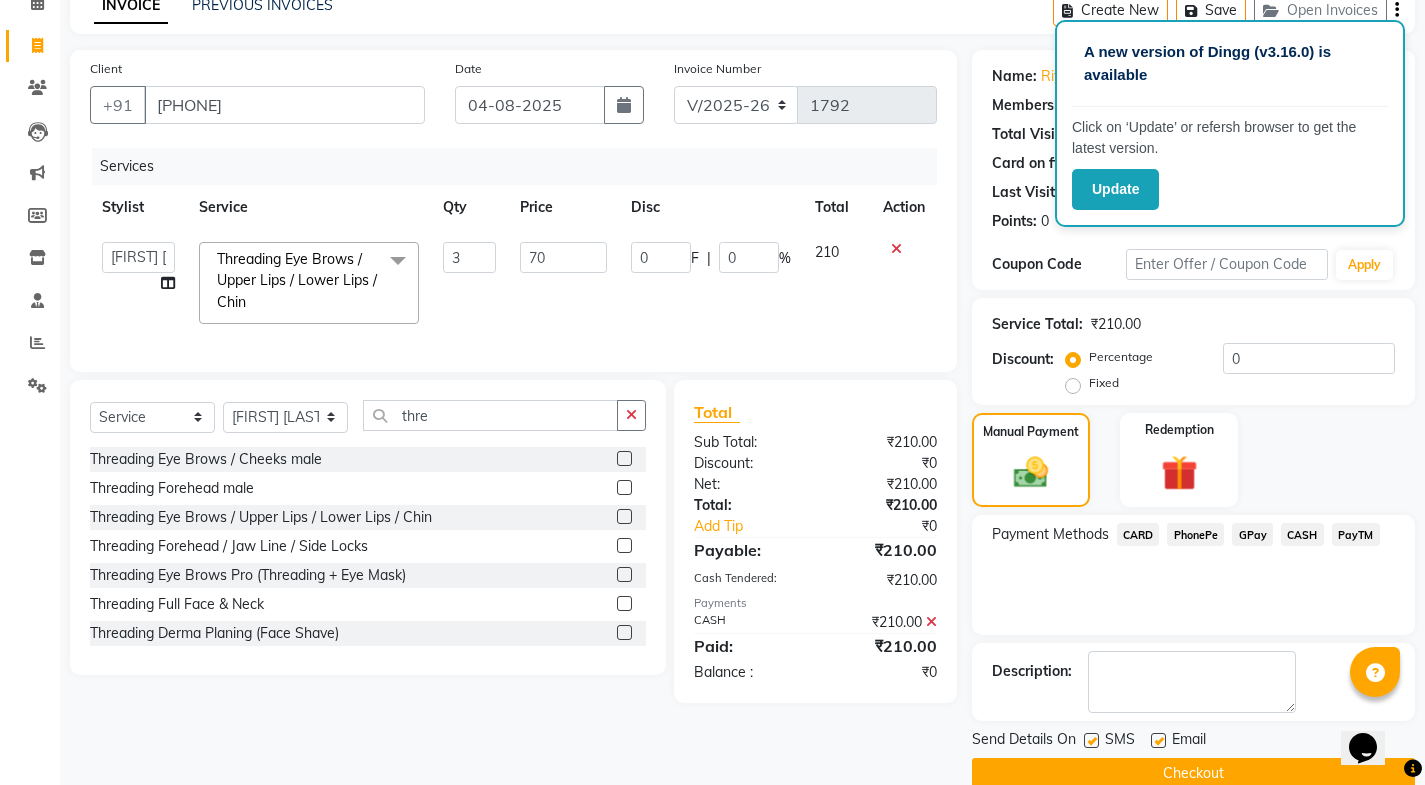 scroll, scrollTop: 134, scrollLeft: 0, axis: vertical 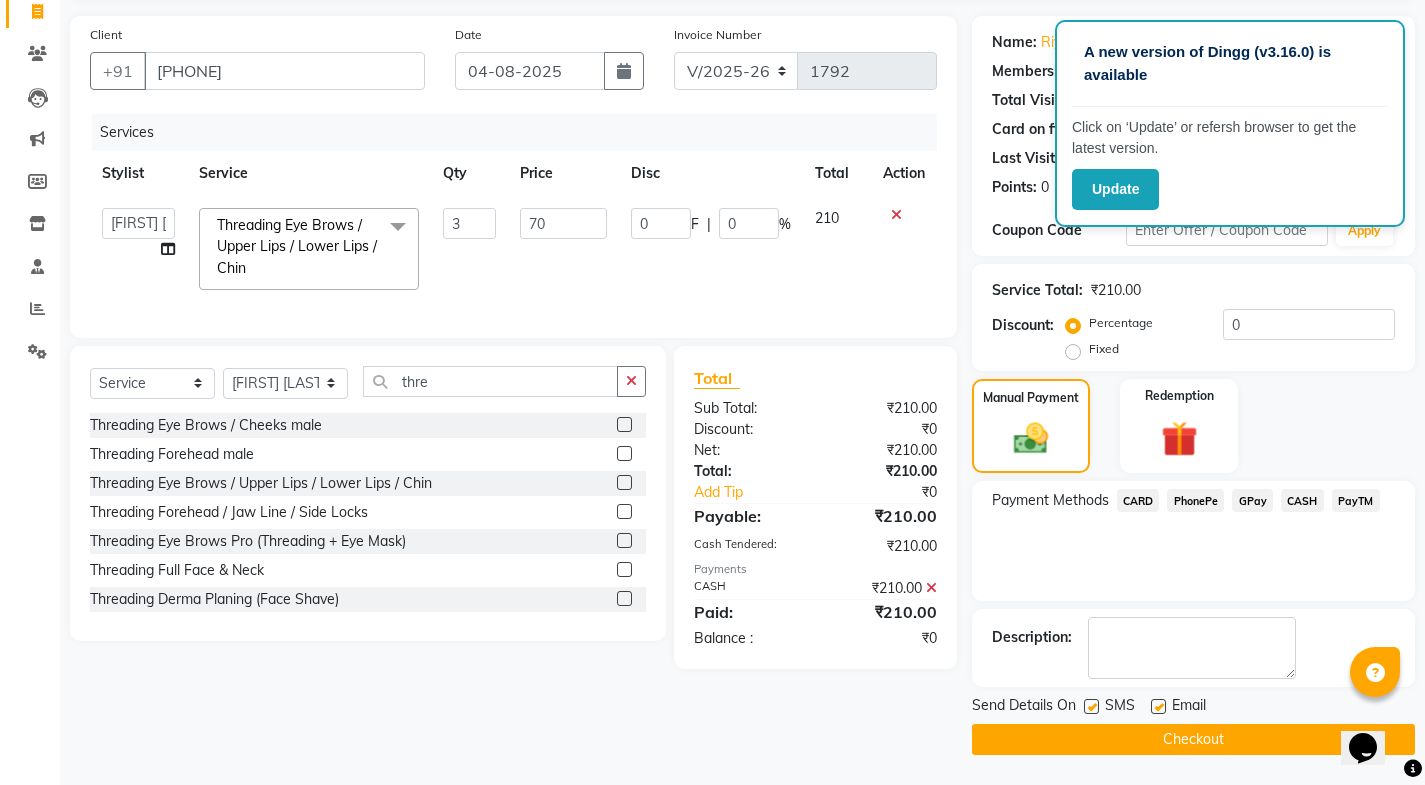 click 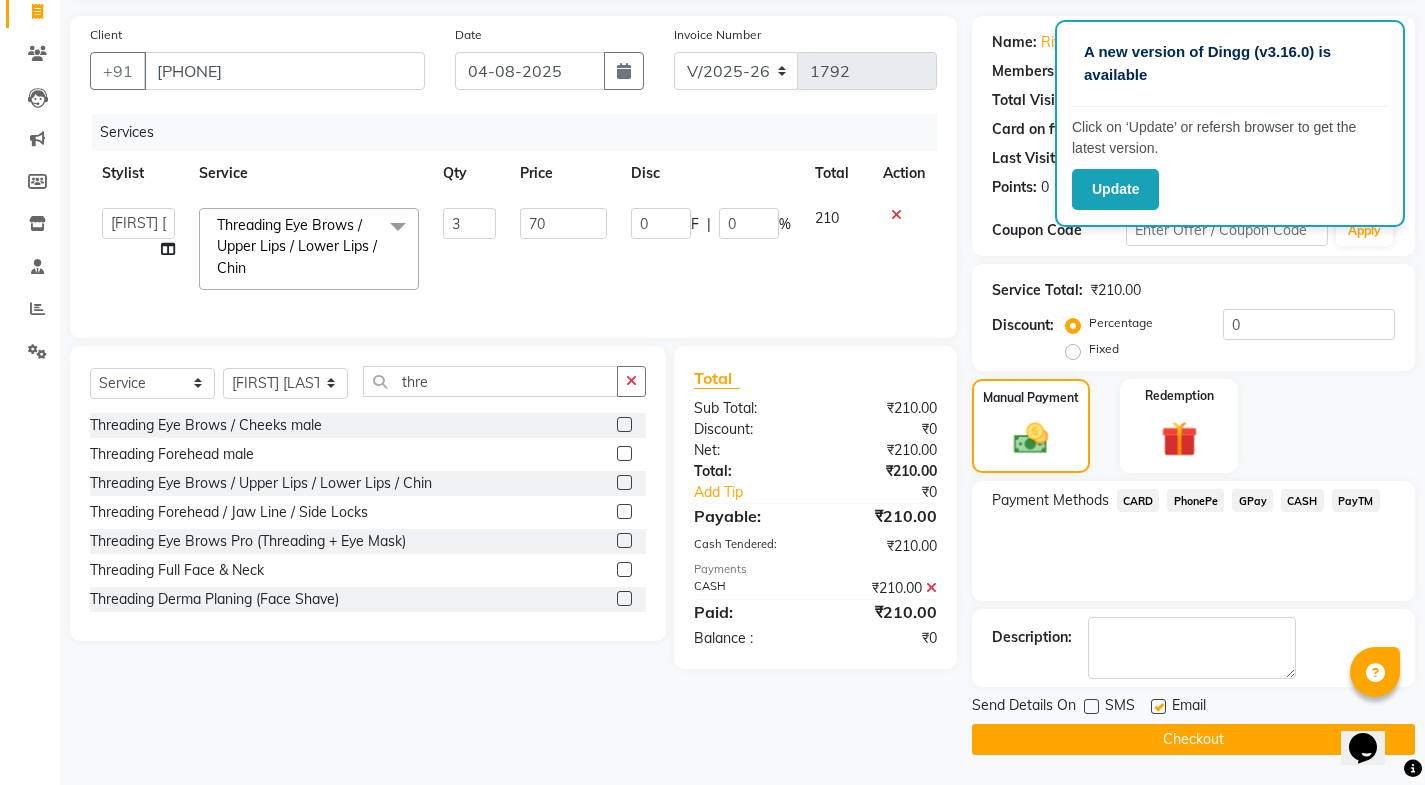 click 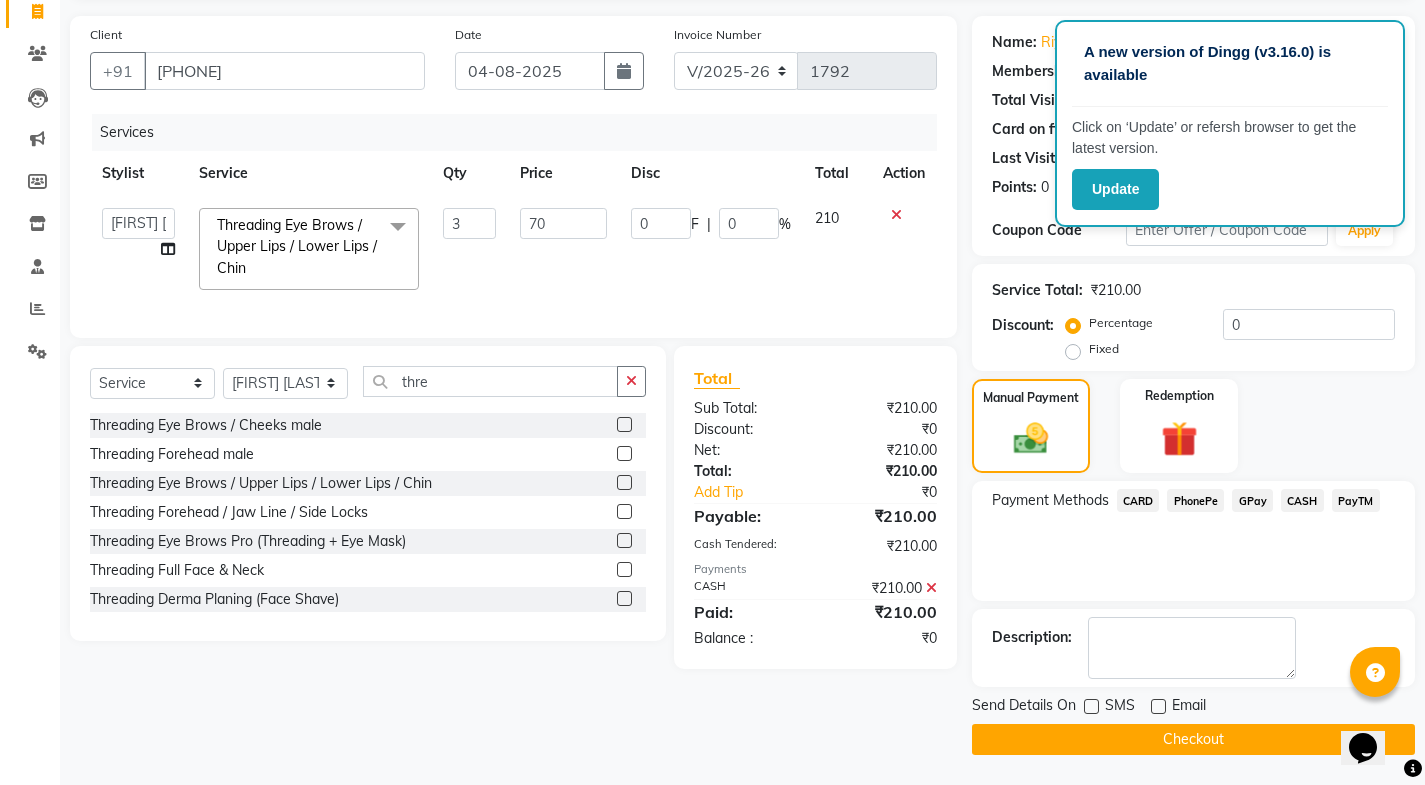 click on "Checkout" 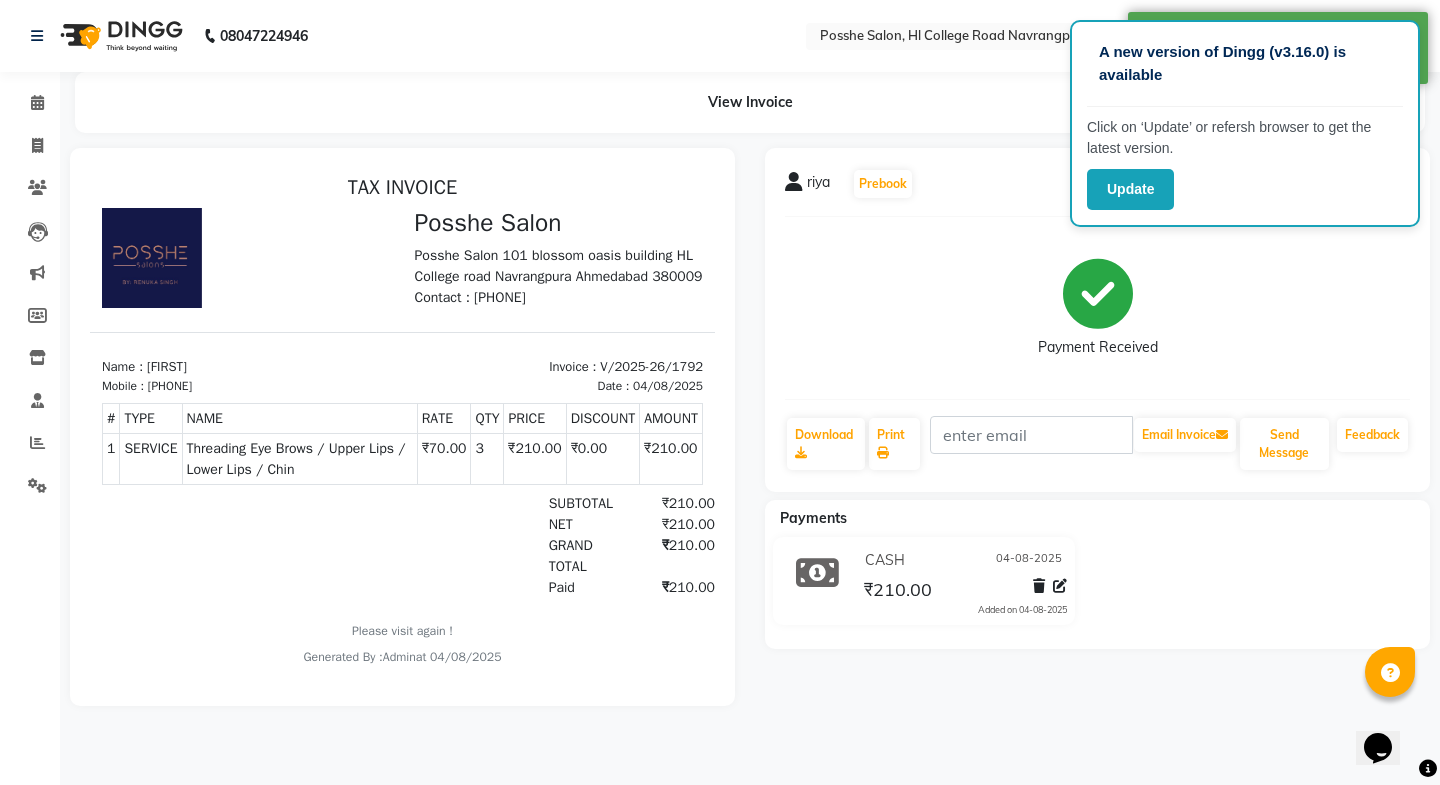 scroll, scrollTop: 0, scrollLeft: 0, axis: both 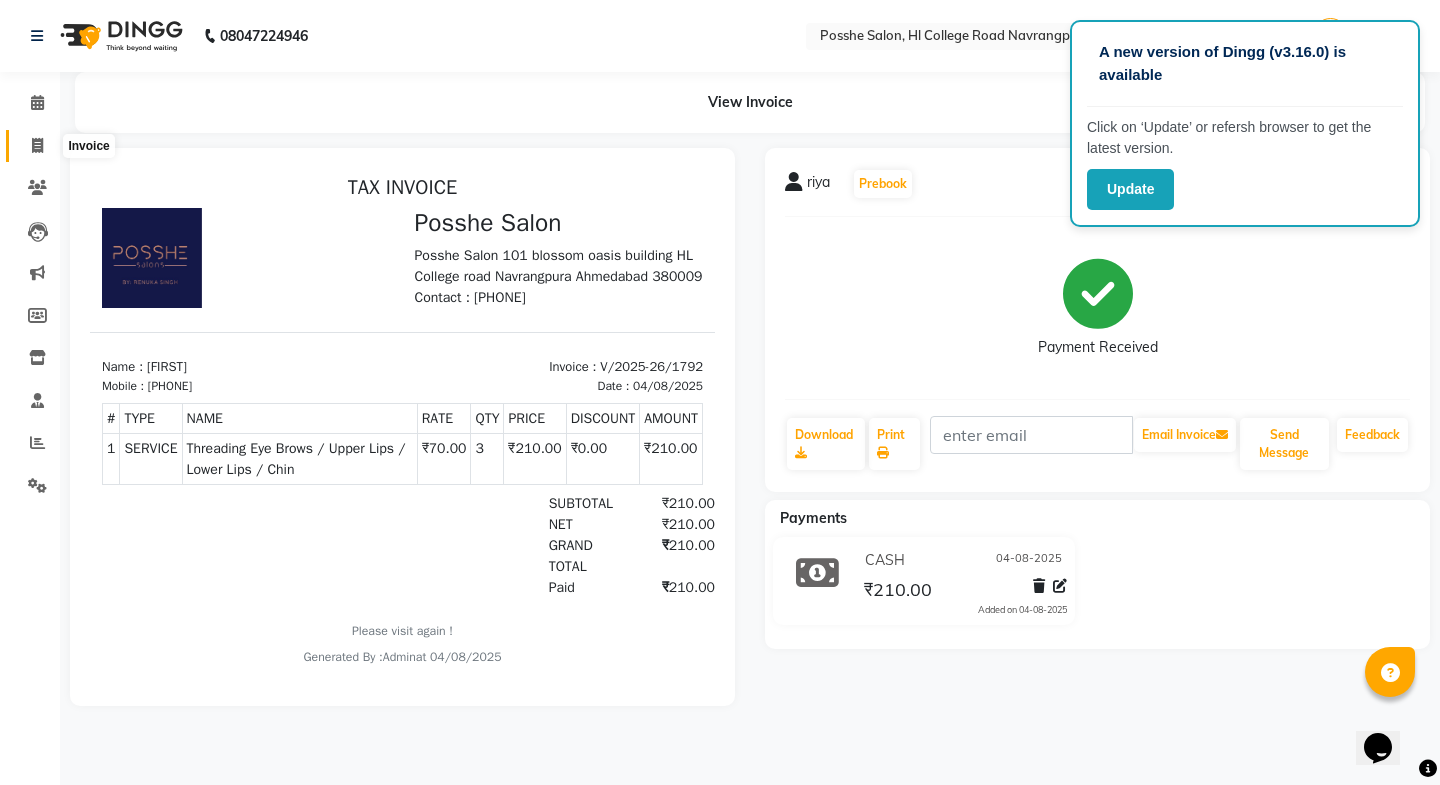 click 